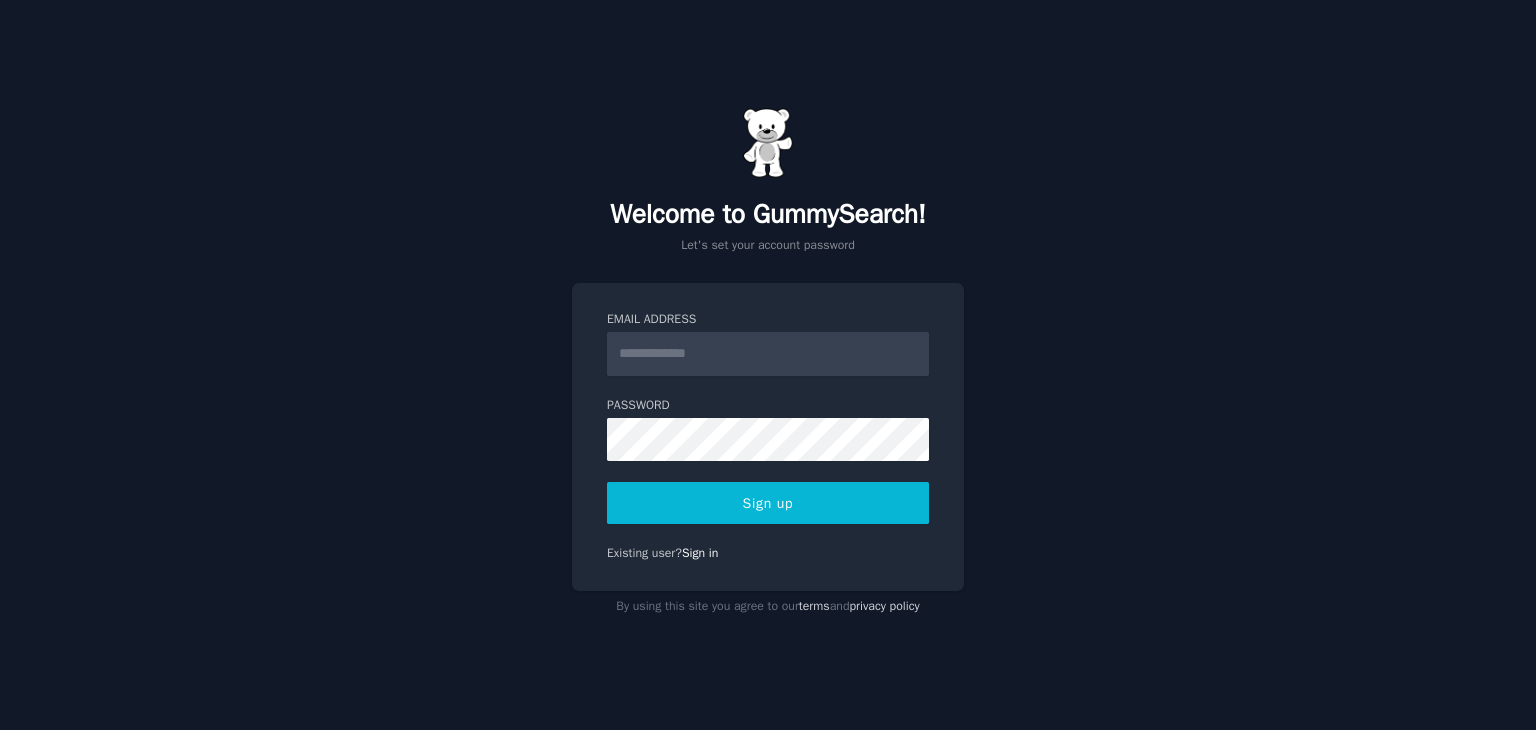 scroll, scrollTop: 0, scrollLeft: 0, axis: both 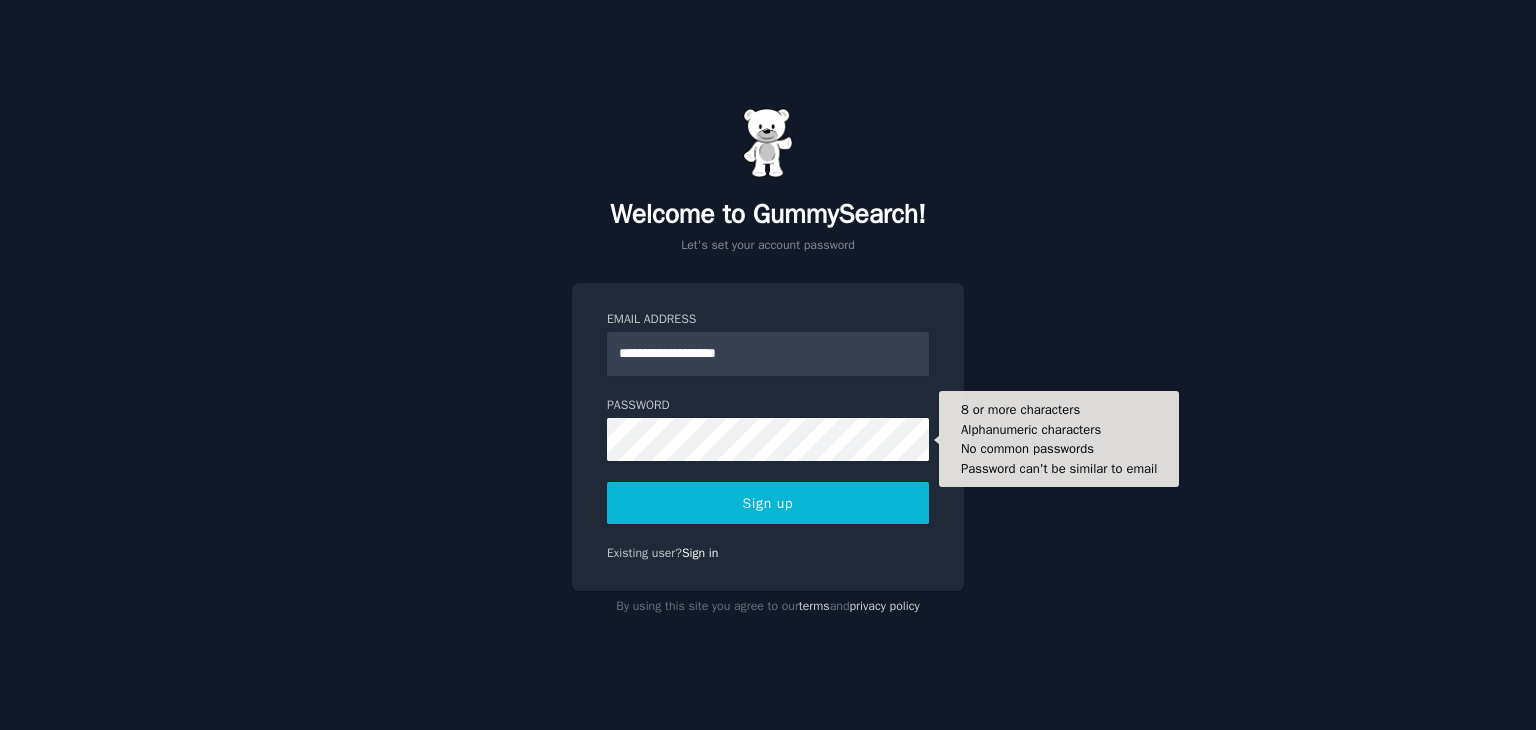 type on "**********" 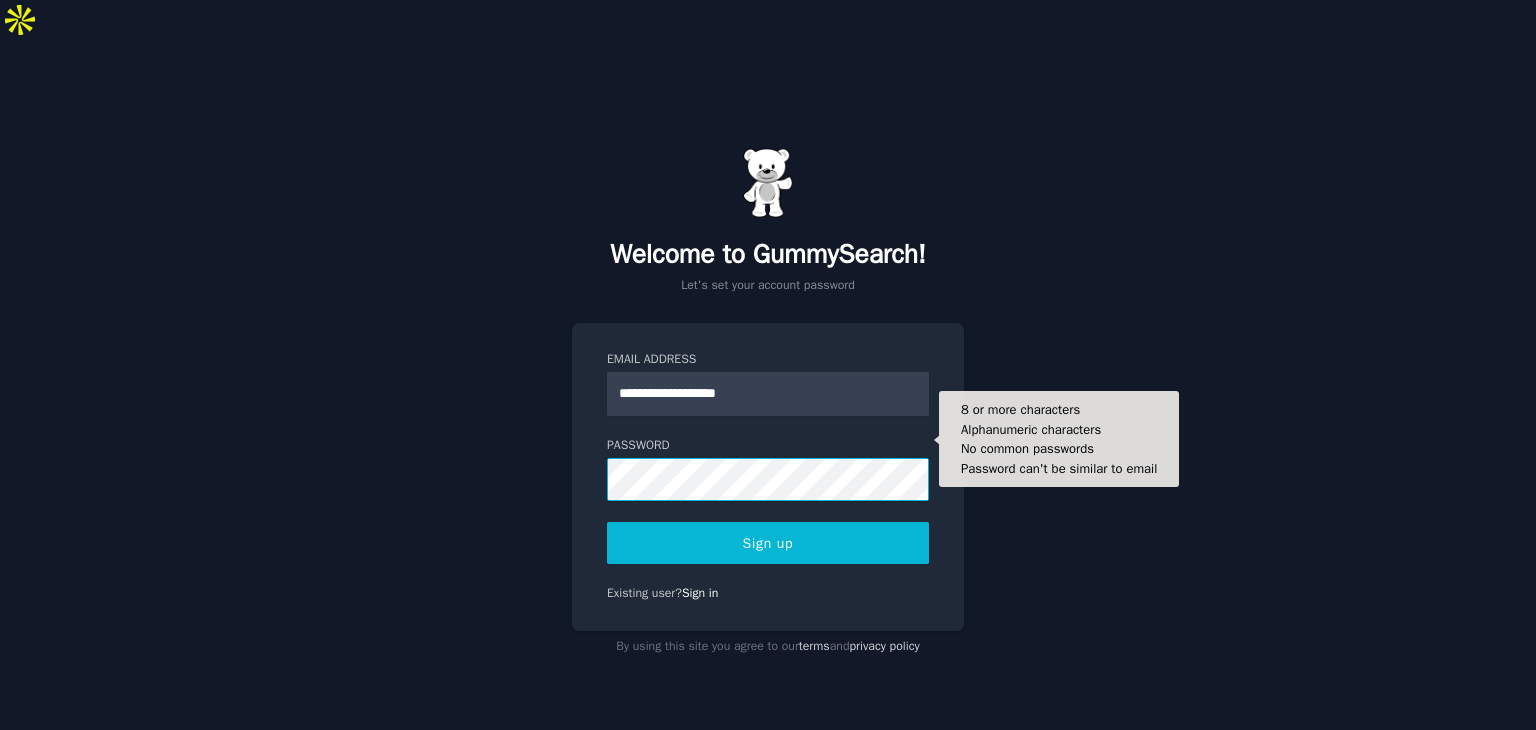 click on "**********" at bounding box center [768, 477] 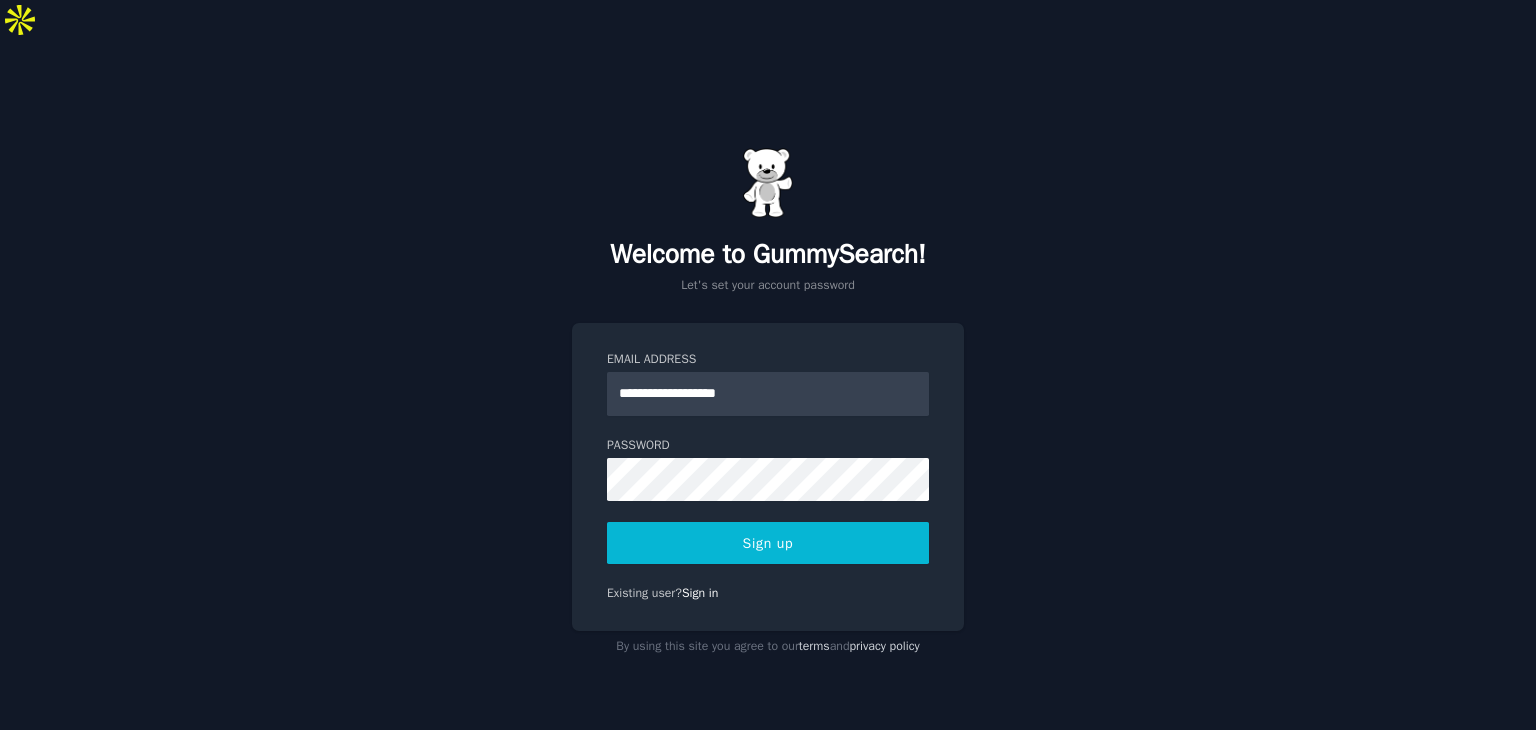 click on "Sign up" at bounding box center [768, 543] 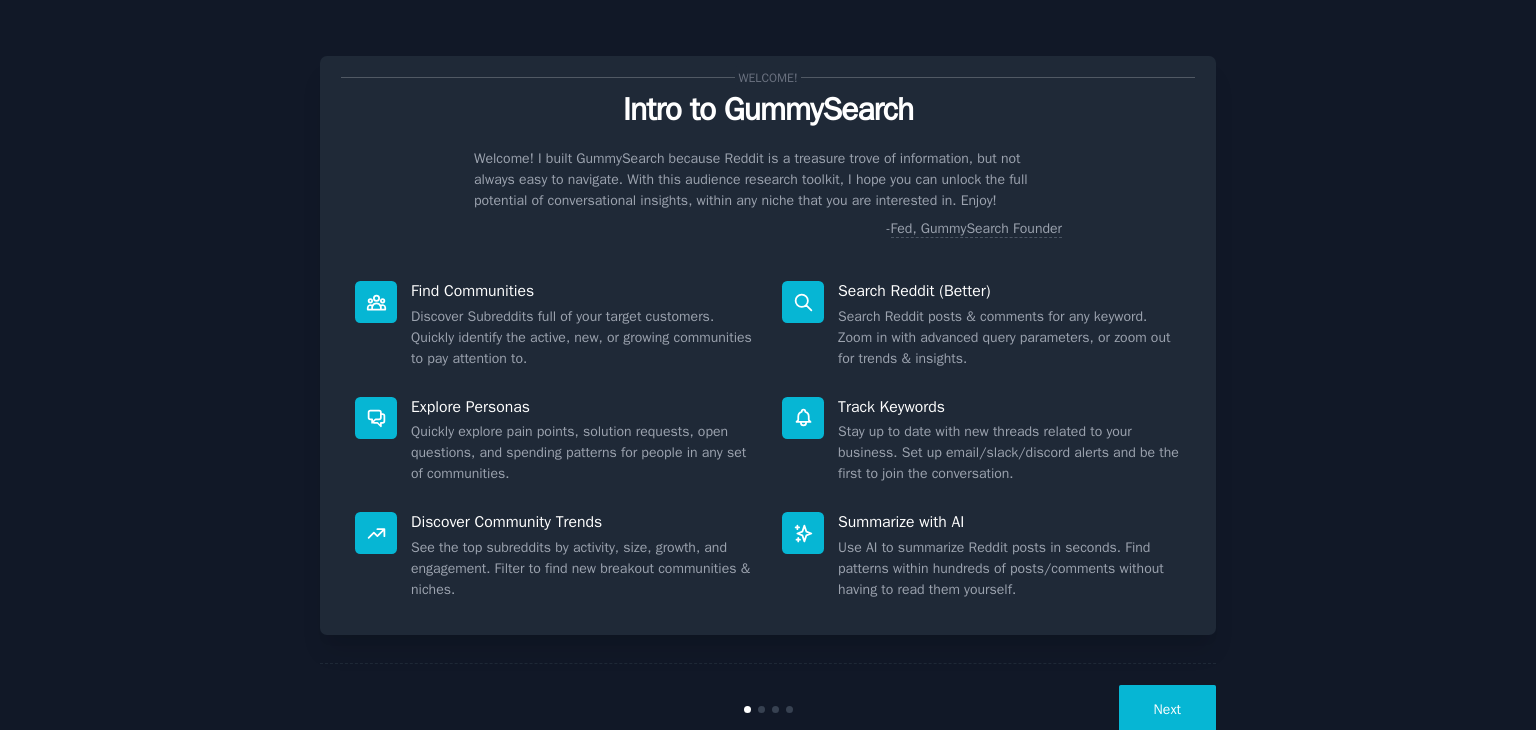 scroll, scrollTop: 0, scrollLeft: 0, axis: both 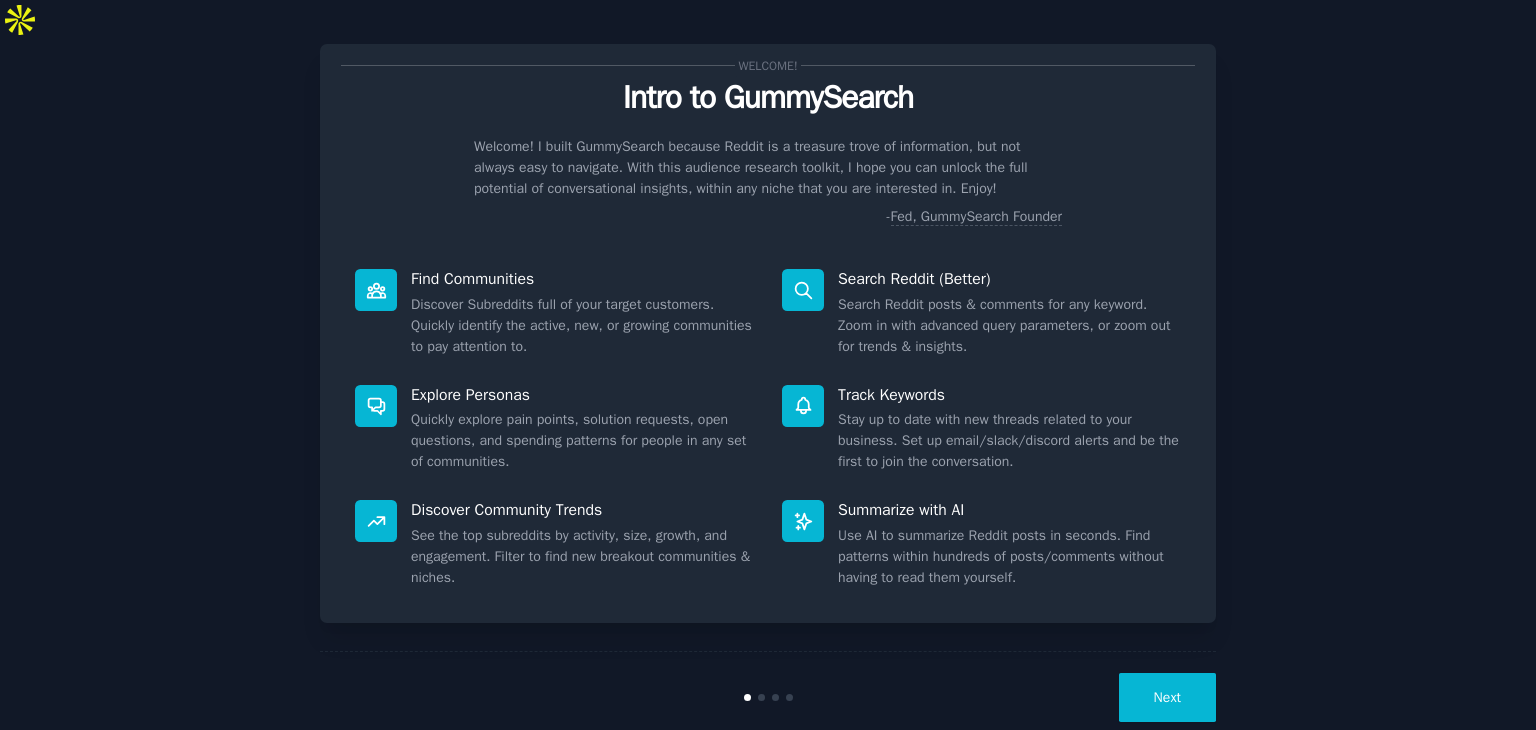 click on "Next" at bounding box center (1167, 697) 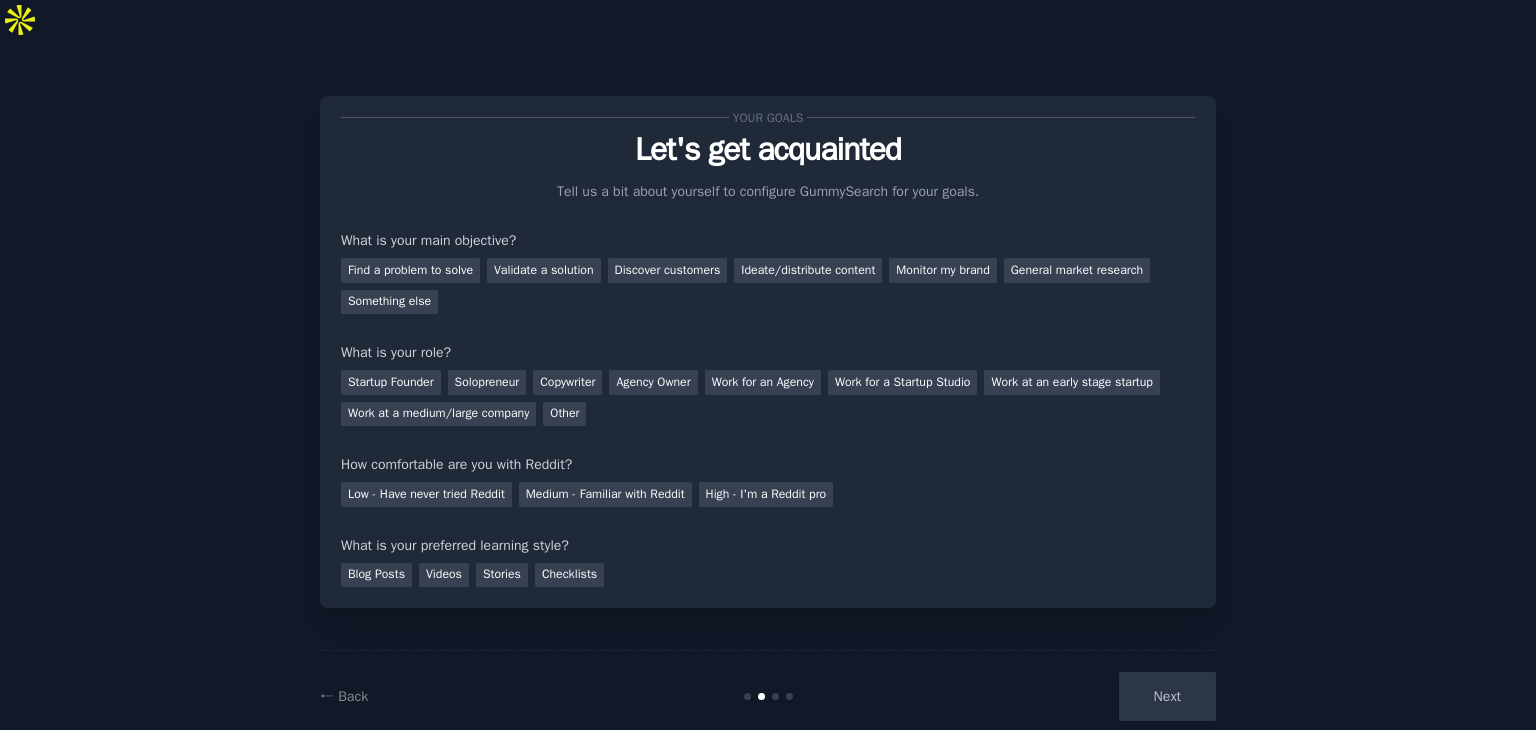 scroll, scrollTop: 0, scrollLeft: 0, axis: both 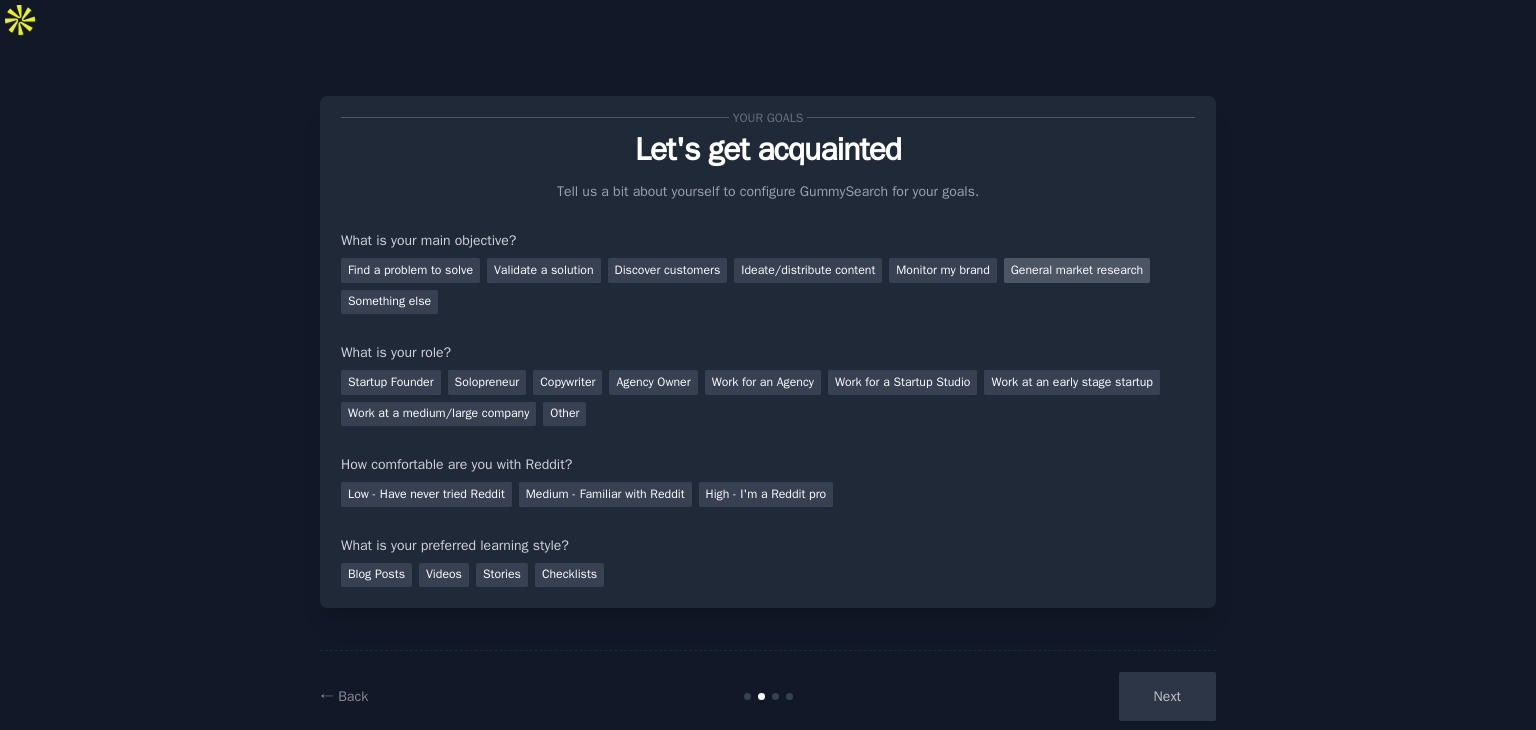 click on "General market research" at bounding box center (1077, 270) 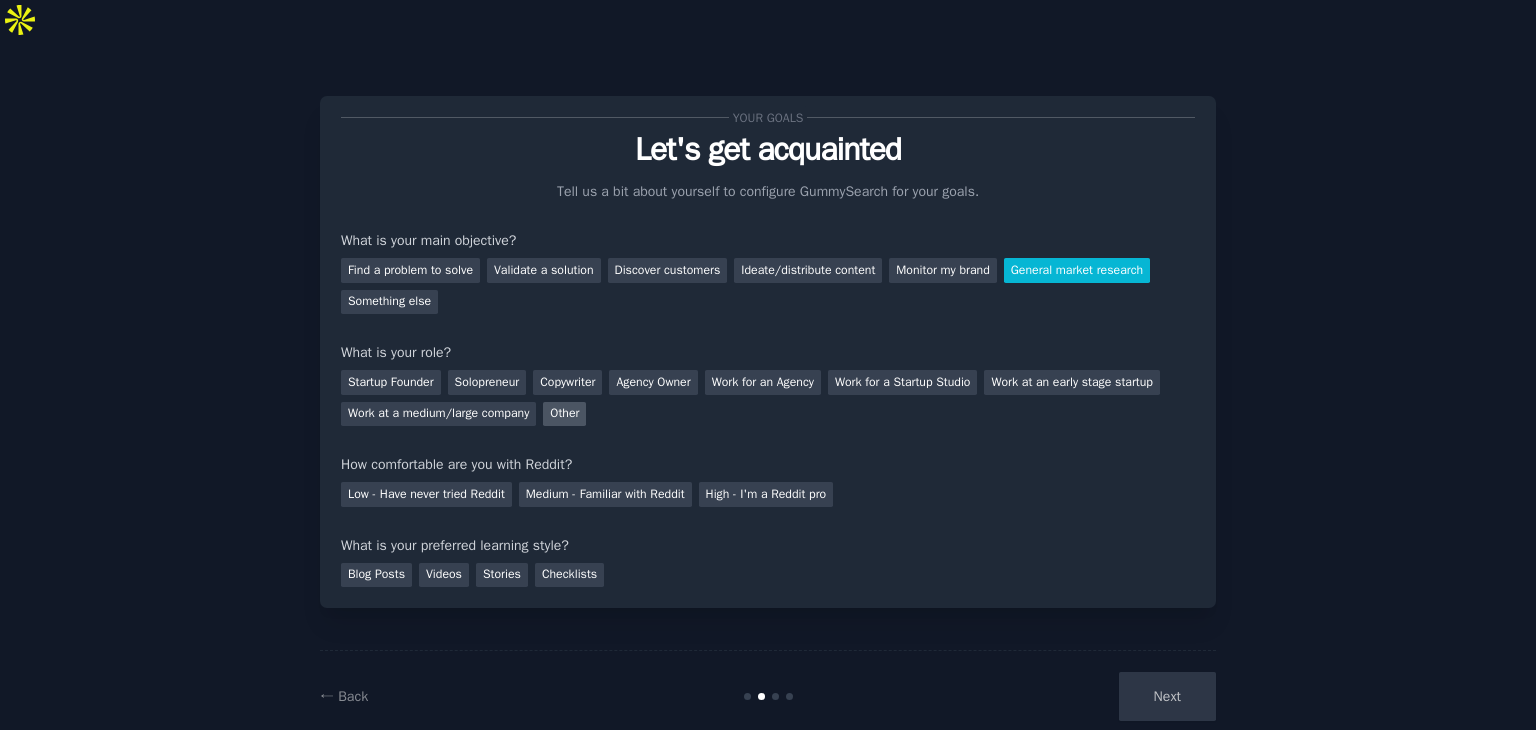 click on "Other" at bounding box center (564, 414) 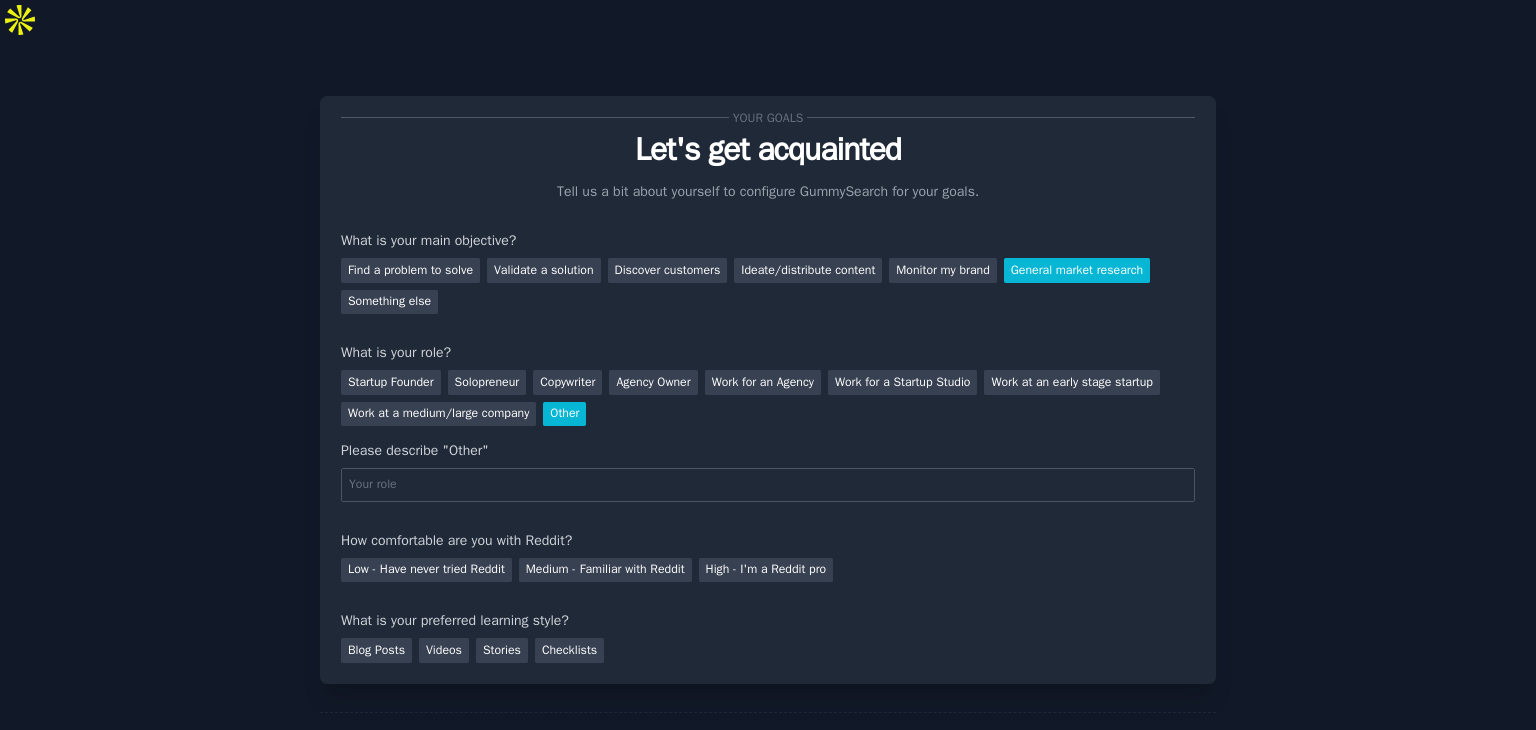 click at bounding box center [768, 485] 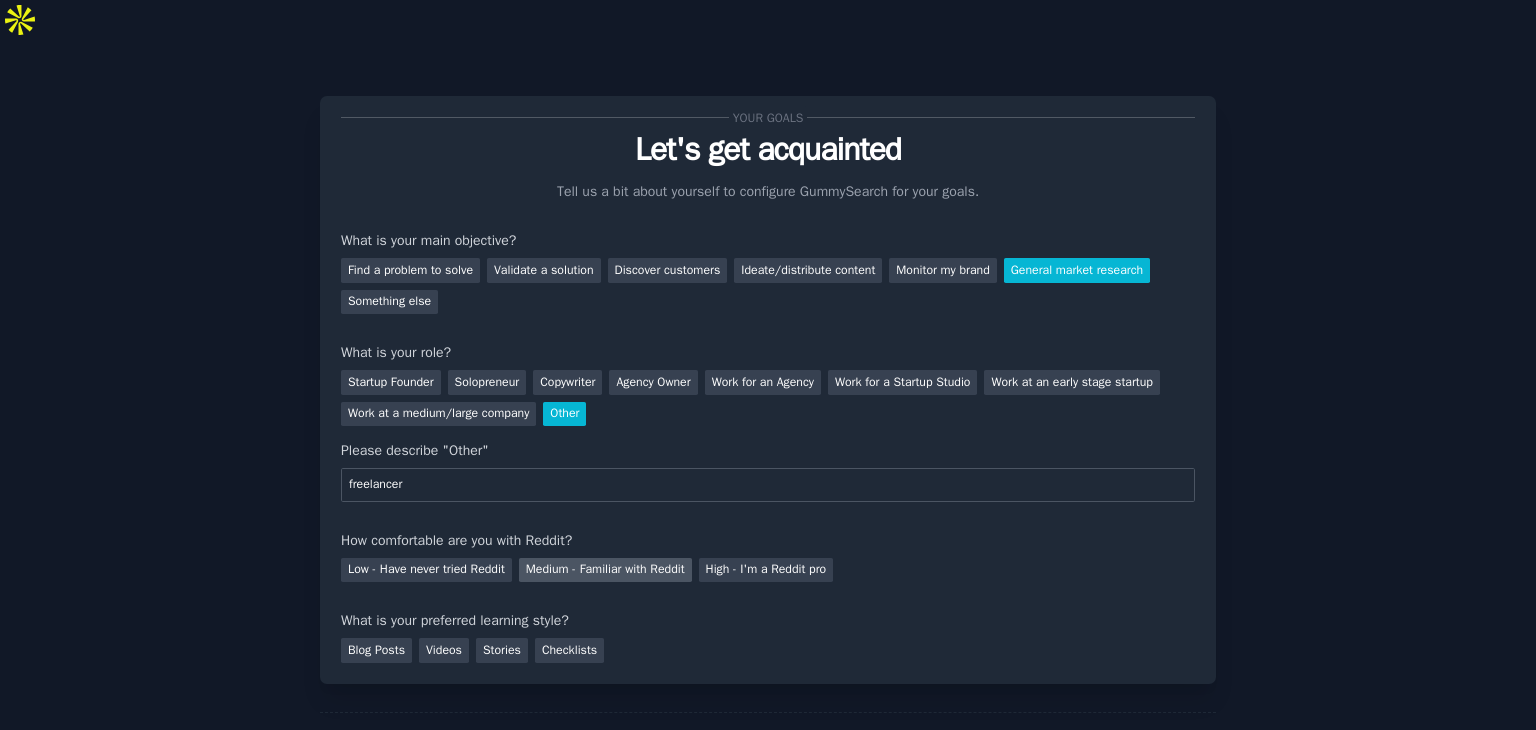 type on "freelancer" 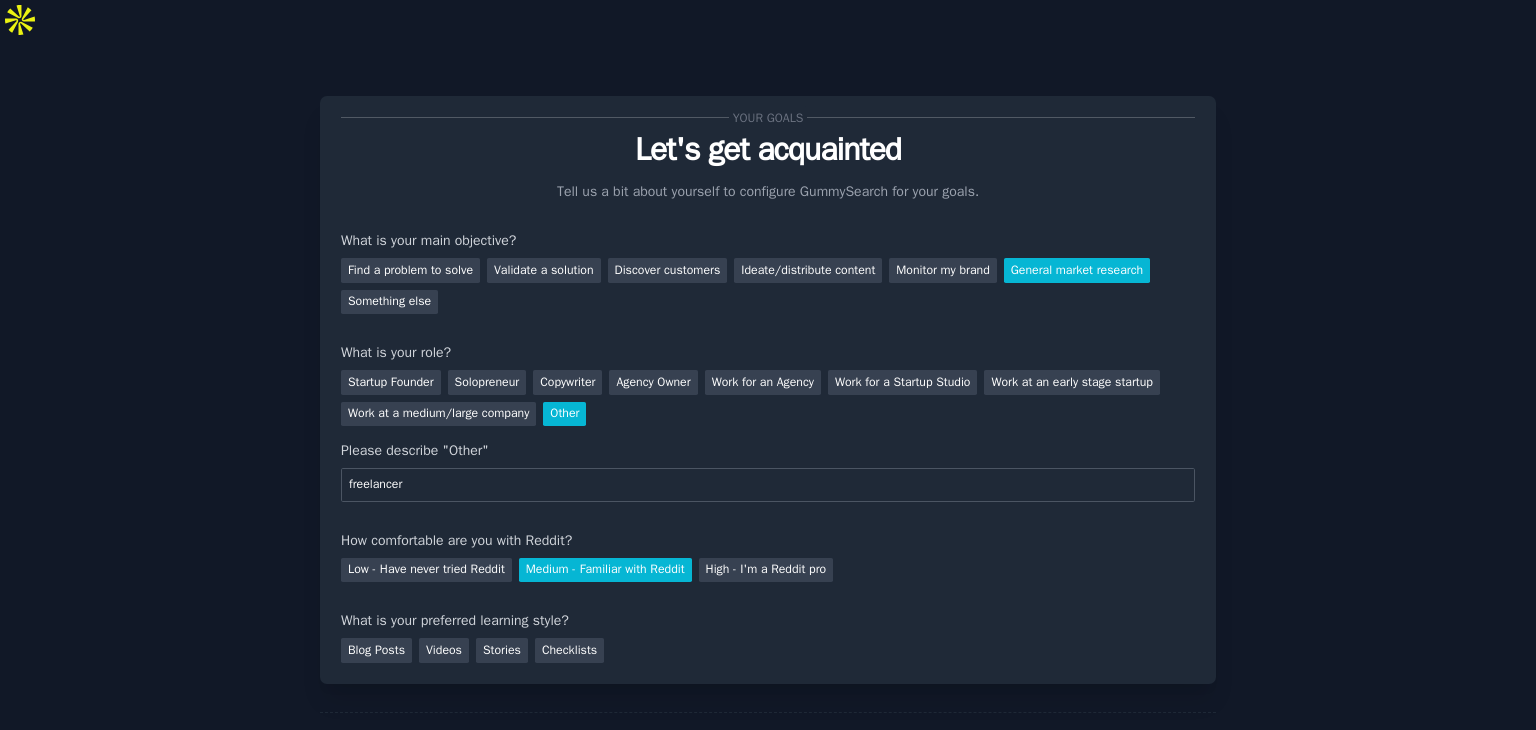 scroll, scrollTop: 60, scrollLeft: 0, axis: vertical 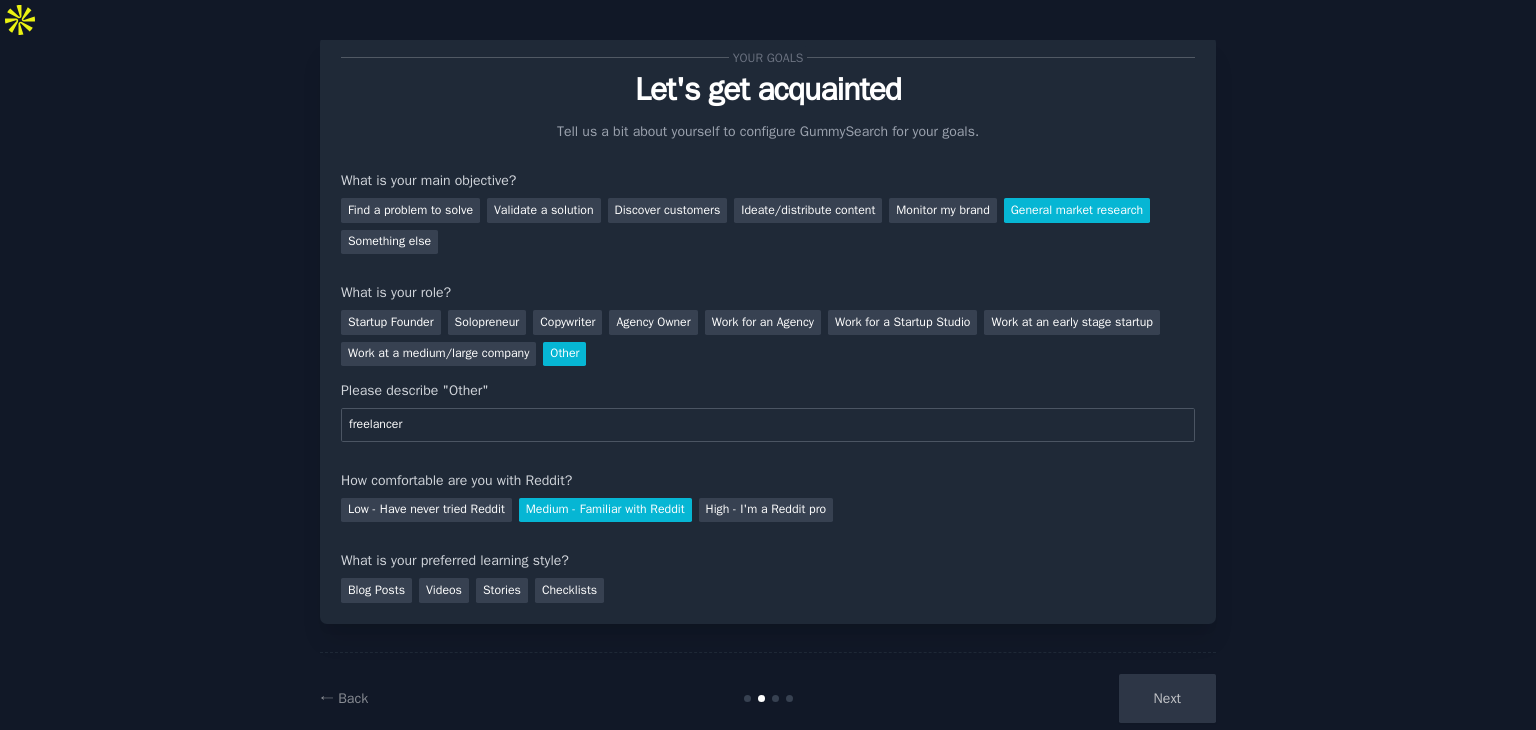 click on "Next" at bounding box center (1066, 698) 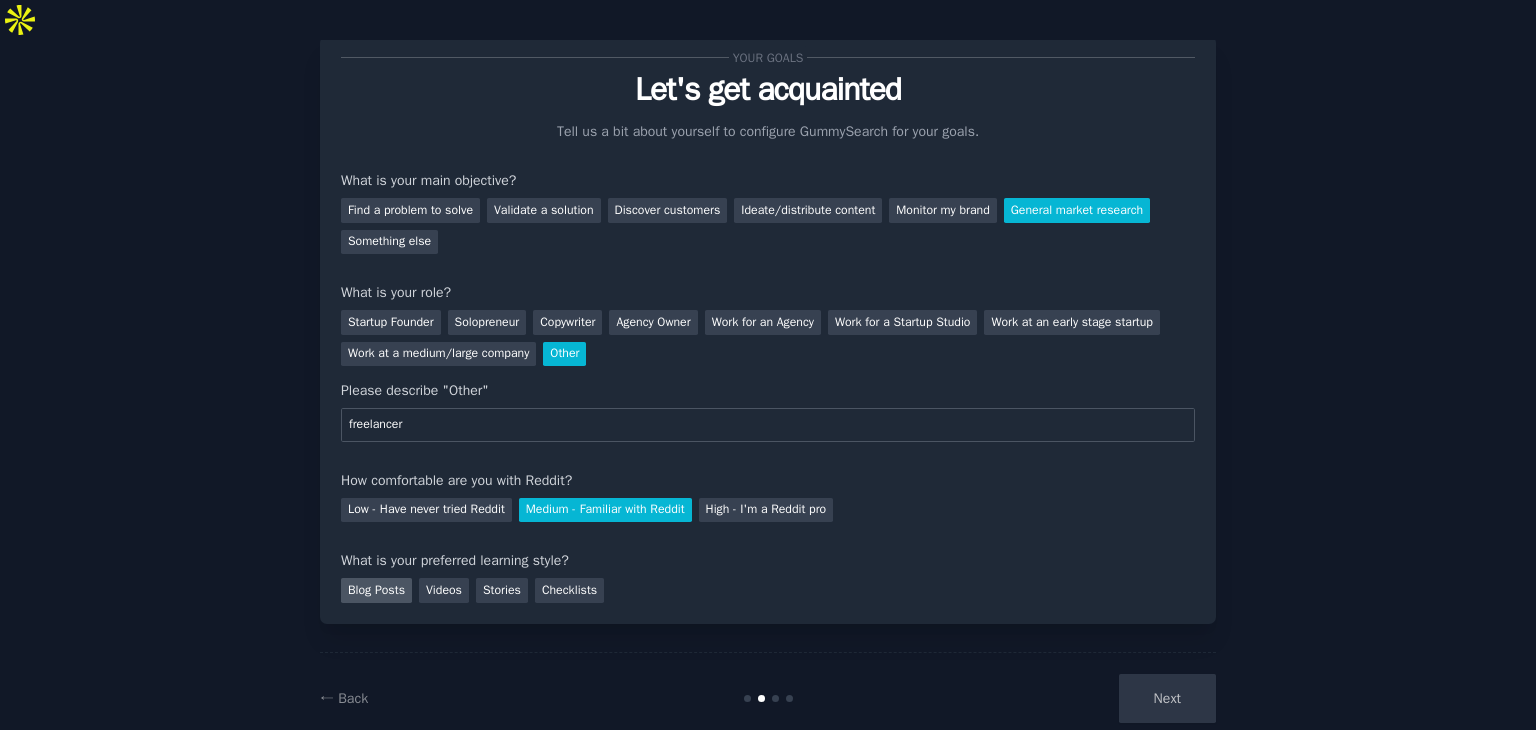 click on "Blog Posts" at bounding box center (376, 590) 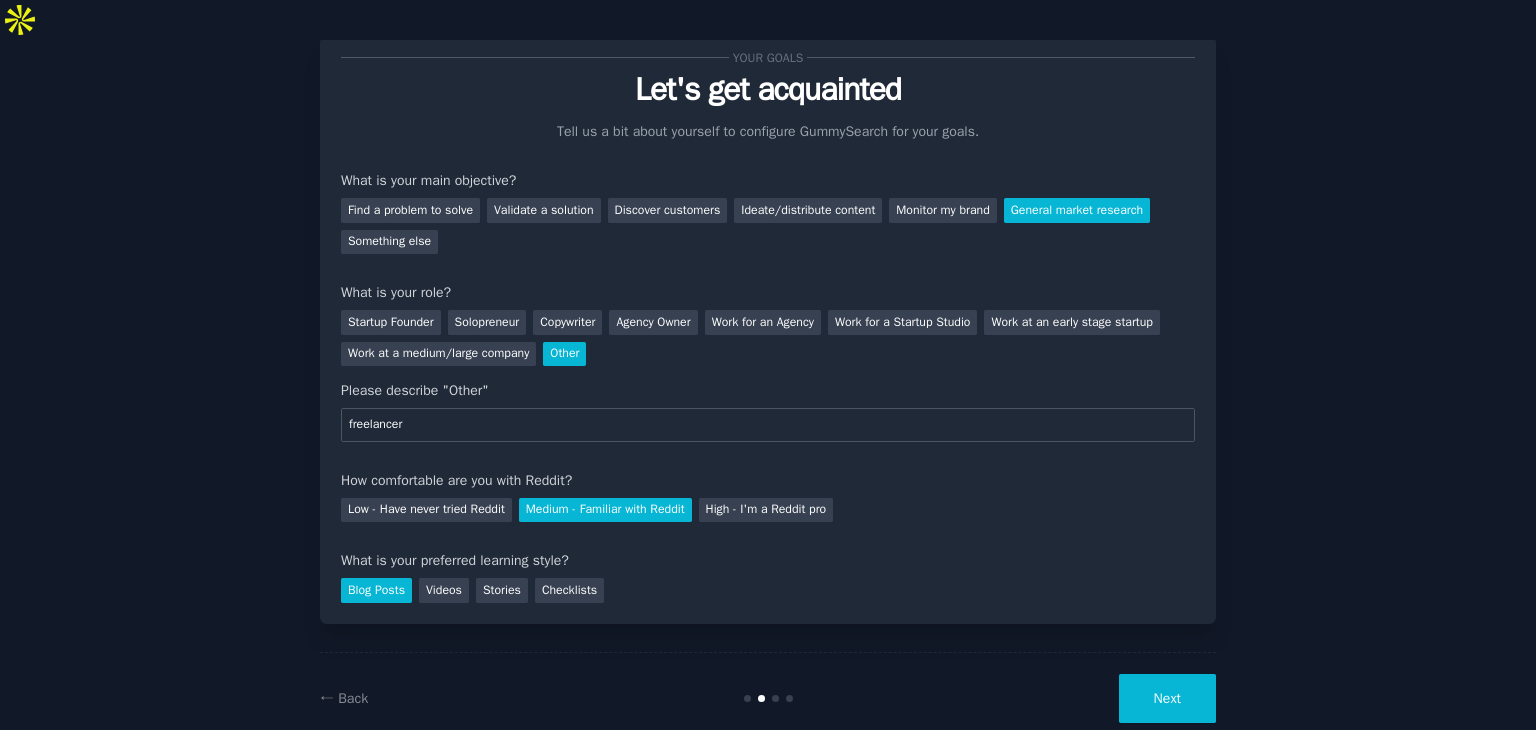 click on "Next" at bounding box center [1167, 698] 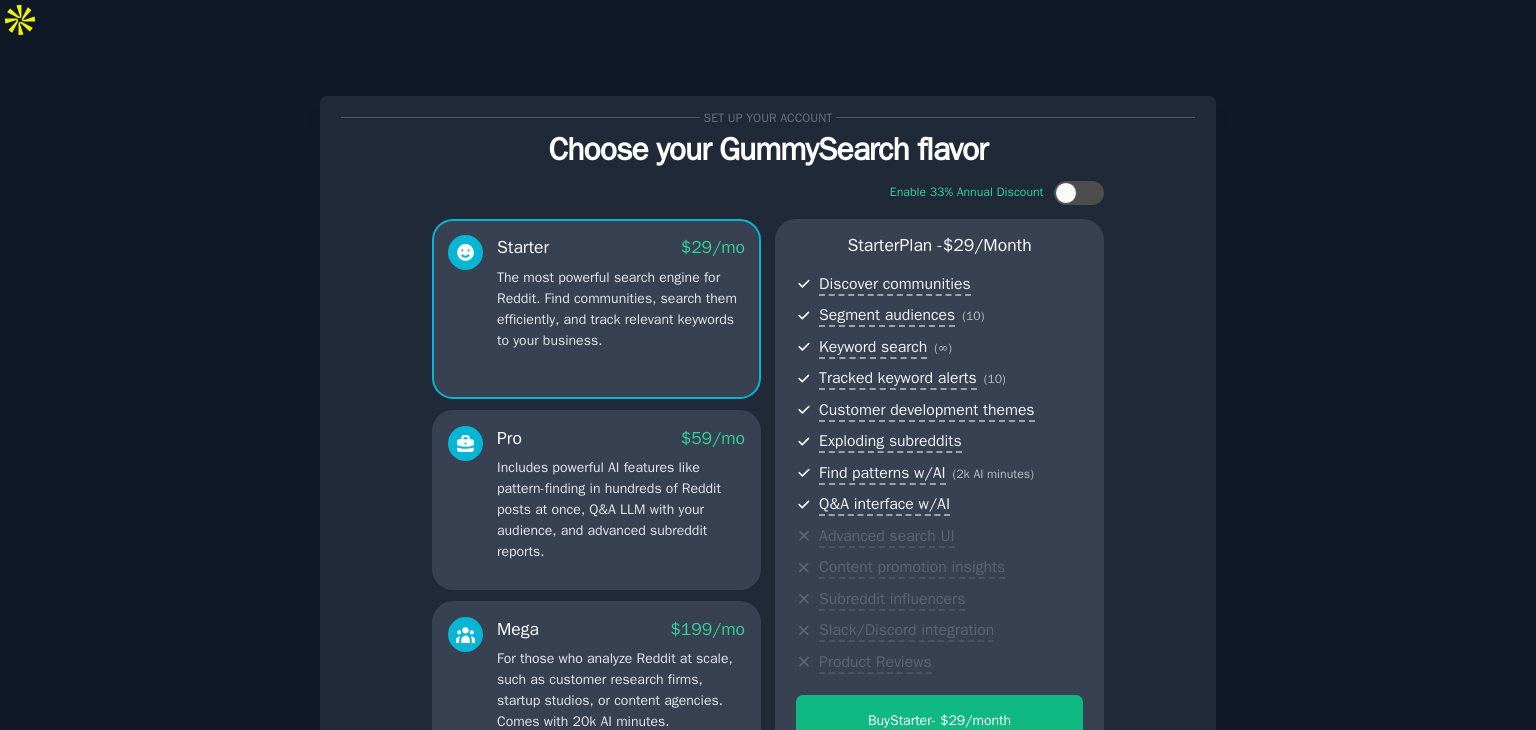 scroll, scrollTop: 218, scrollLeft: 0, axis: vertical 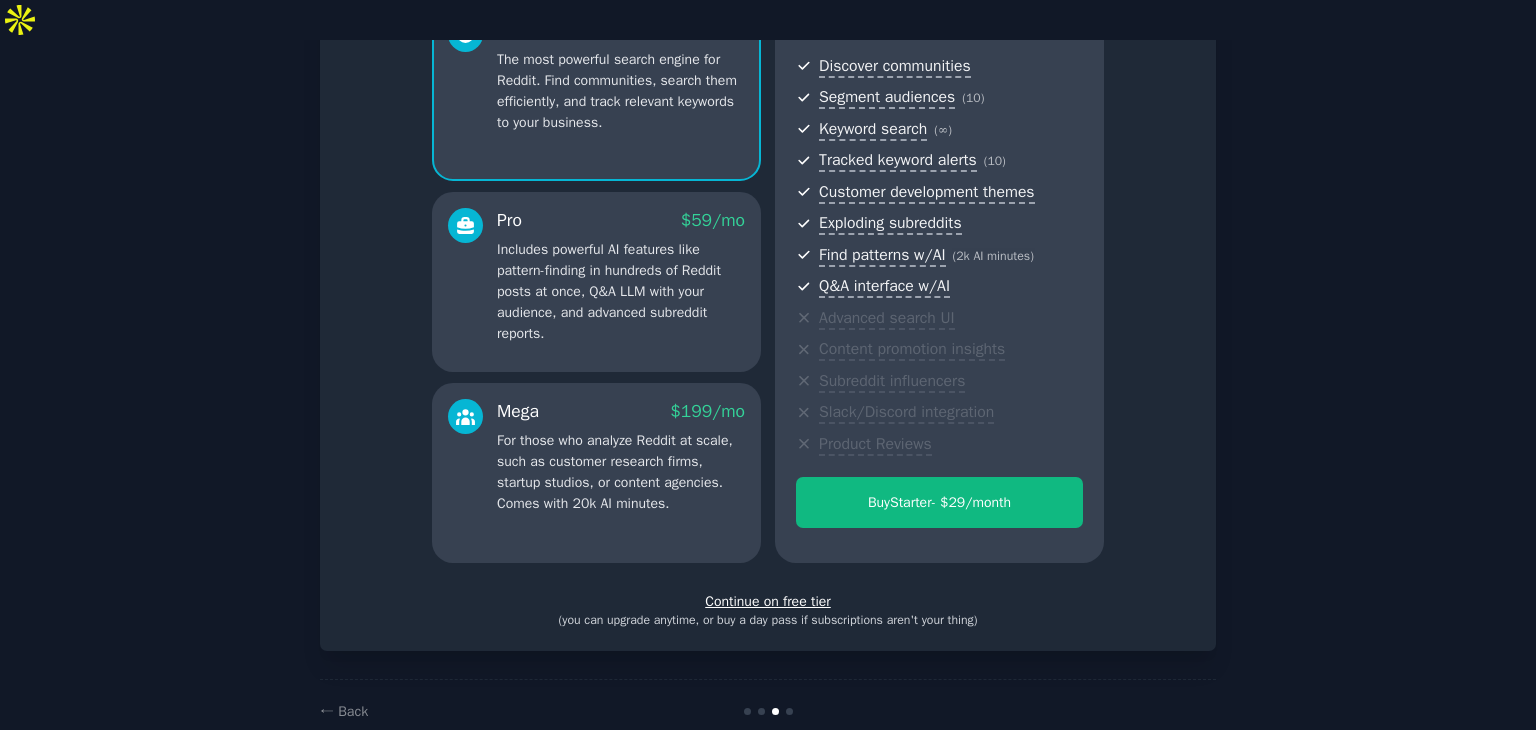 click on "Continue on free tier" at bounding box center (768, 601) 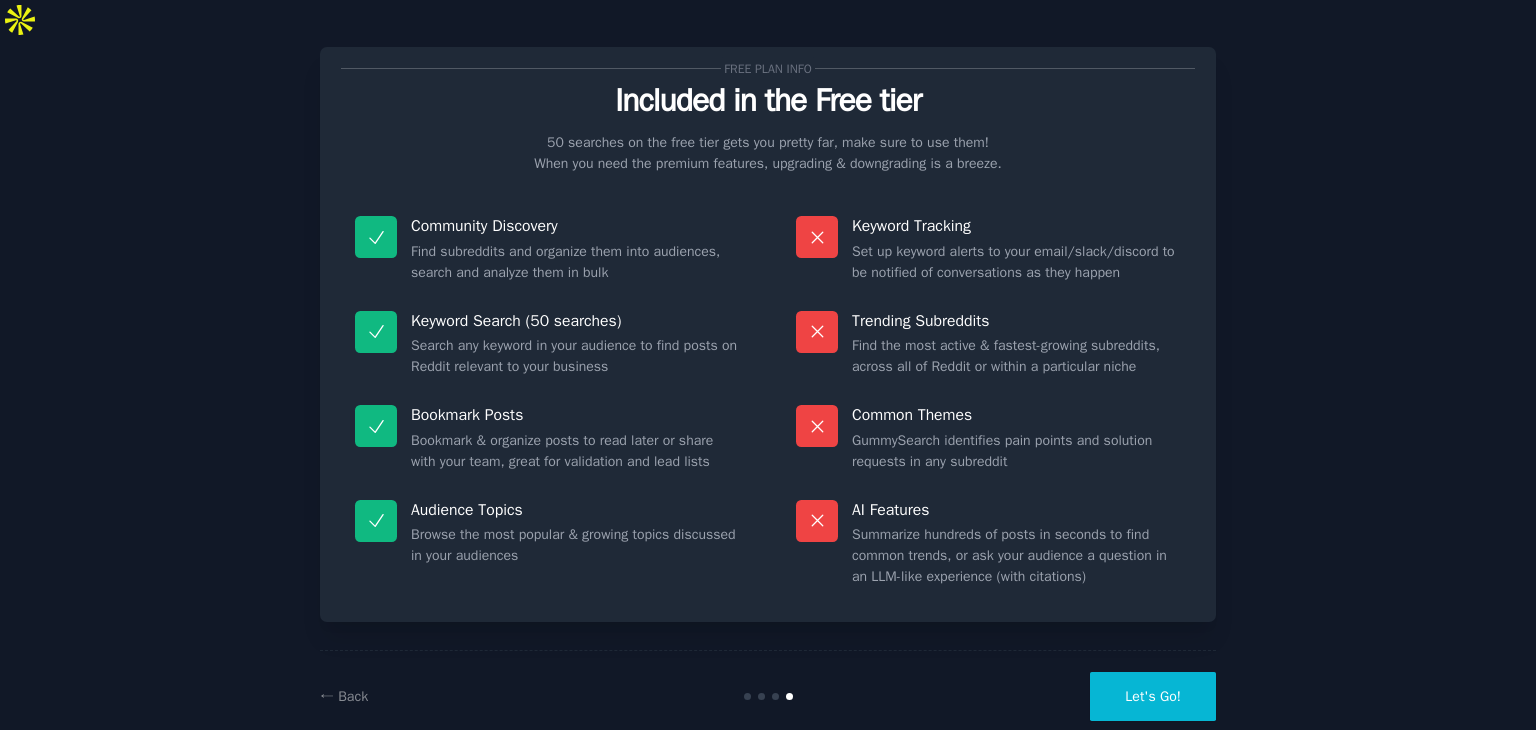 scroll, scrollTop: 48, scrollLeft: 0, axis: vertical 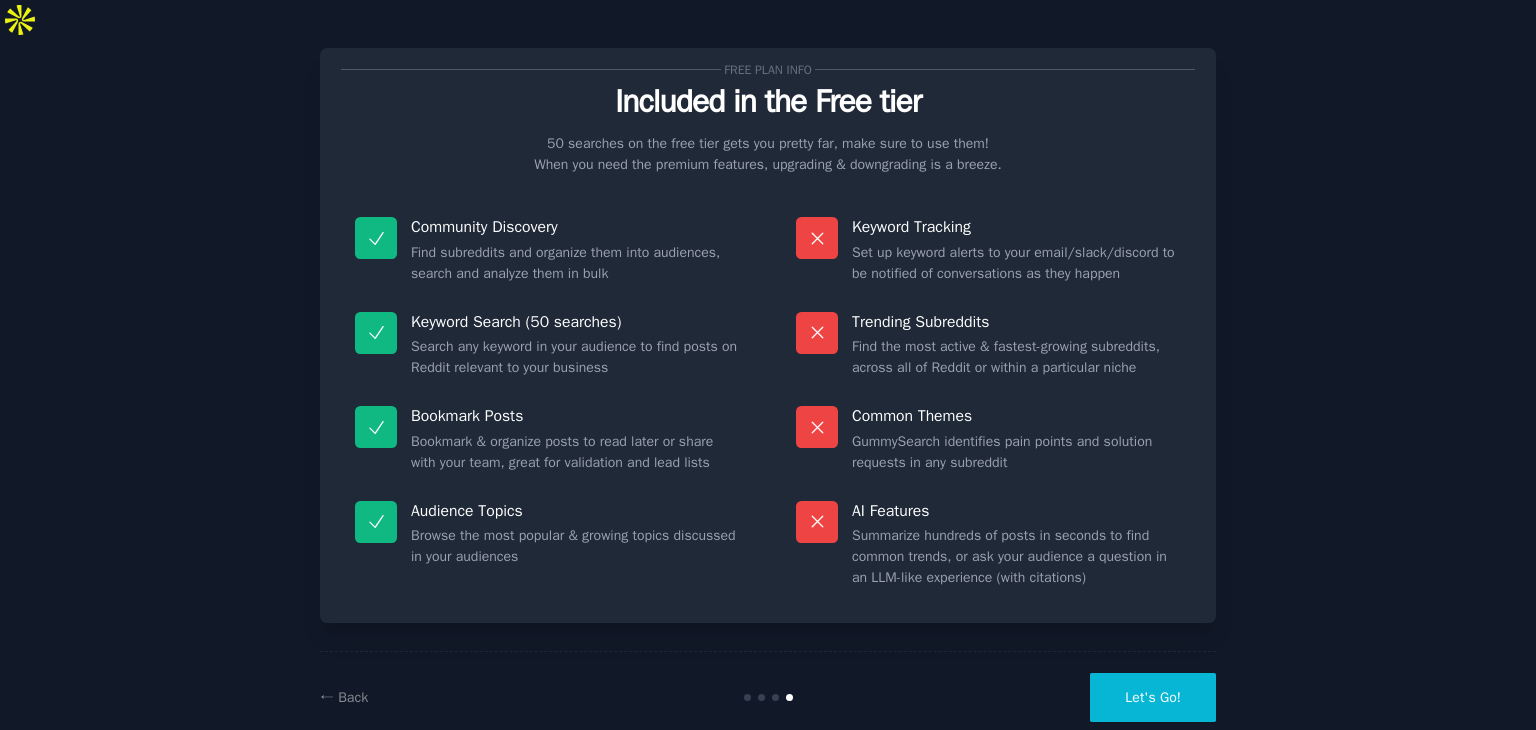 click on "Let's Go!" at bounding box center [1153, 697] 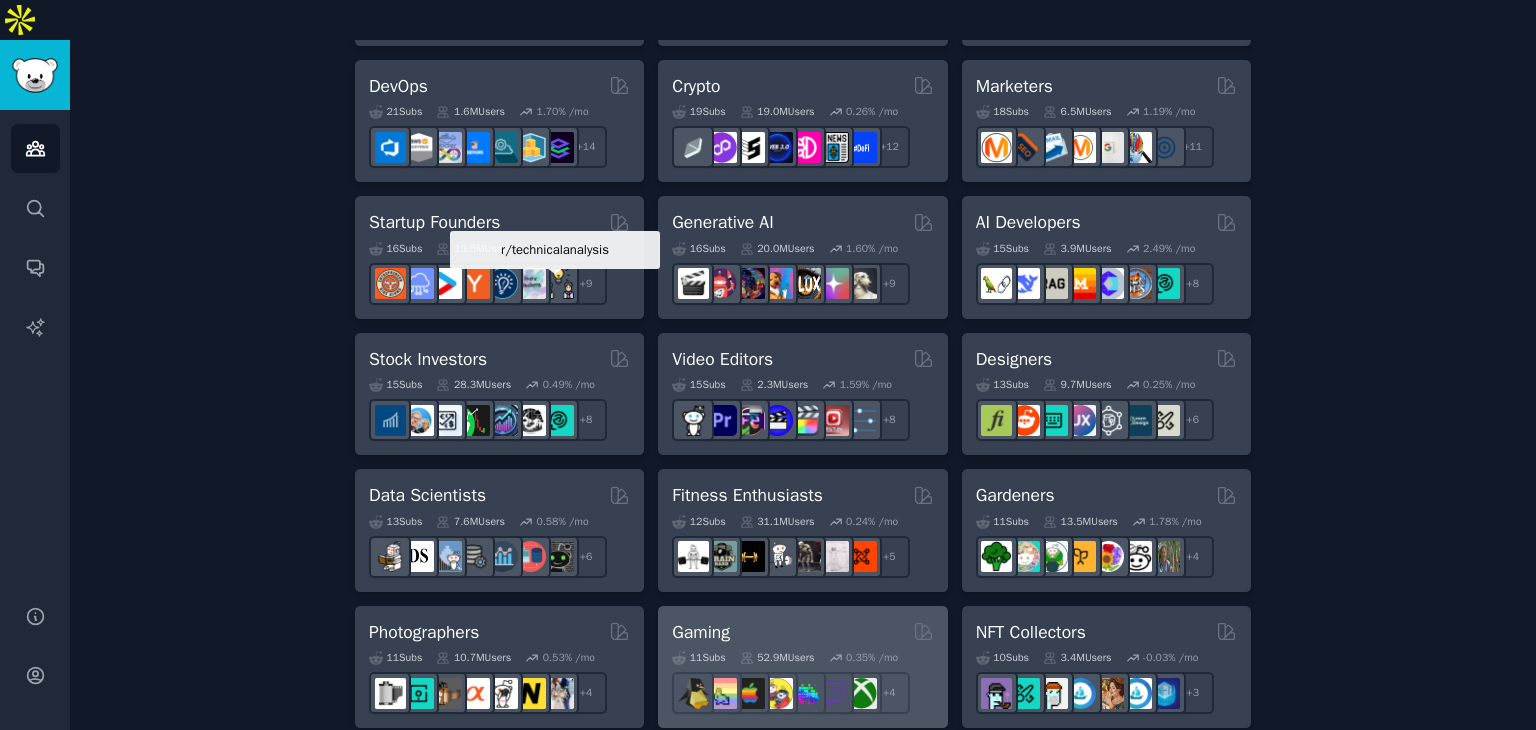 scroll, scrollTop: 900, scrollLeft: 0, axis: vertical 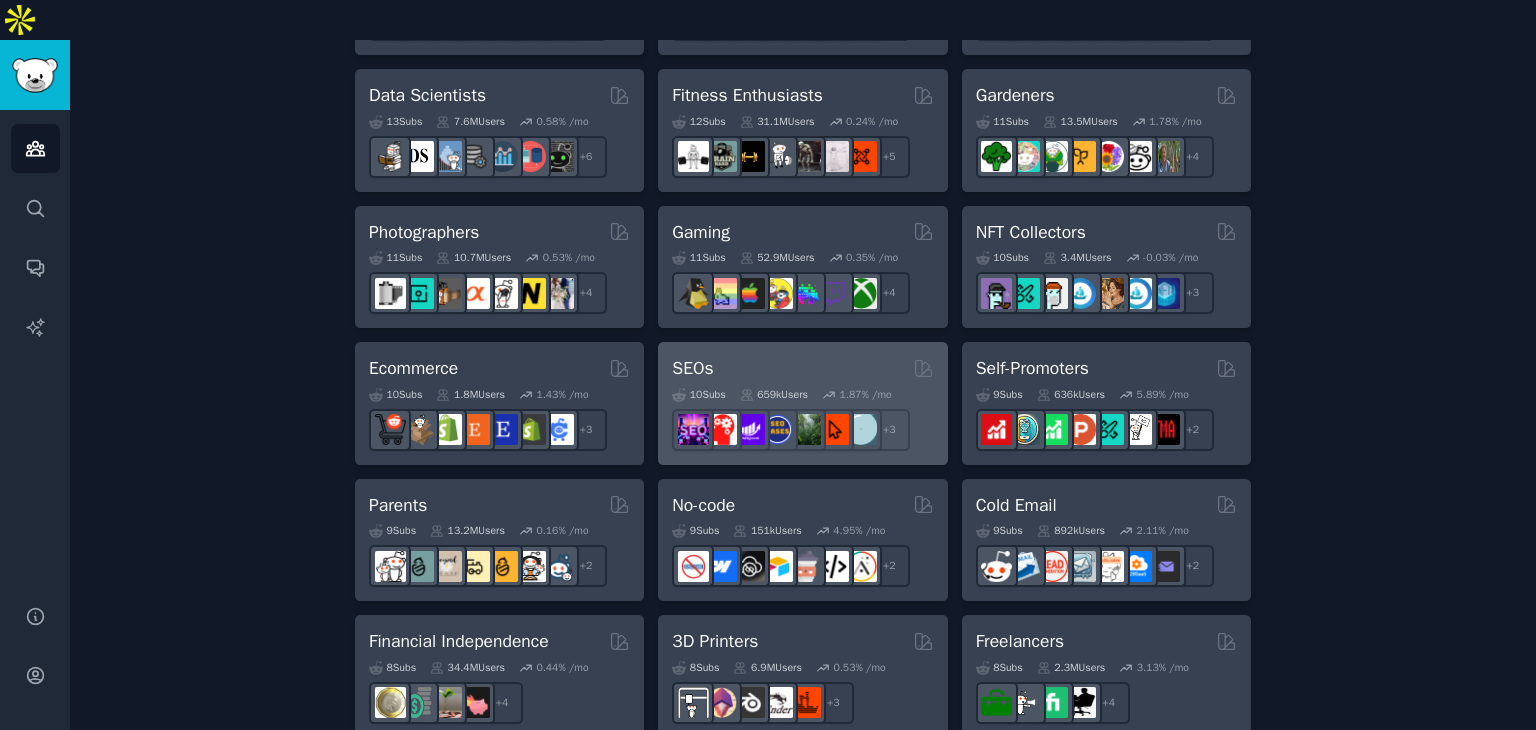 click on "SEOs" at bounding box center (802, 368) 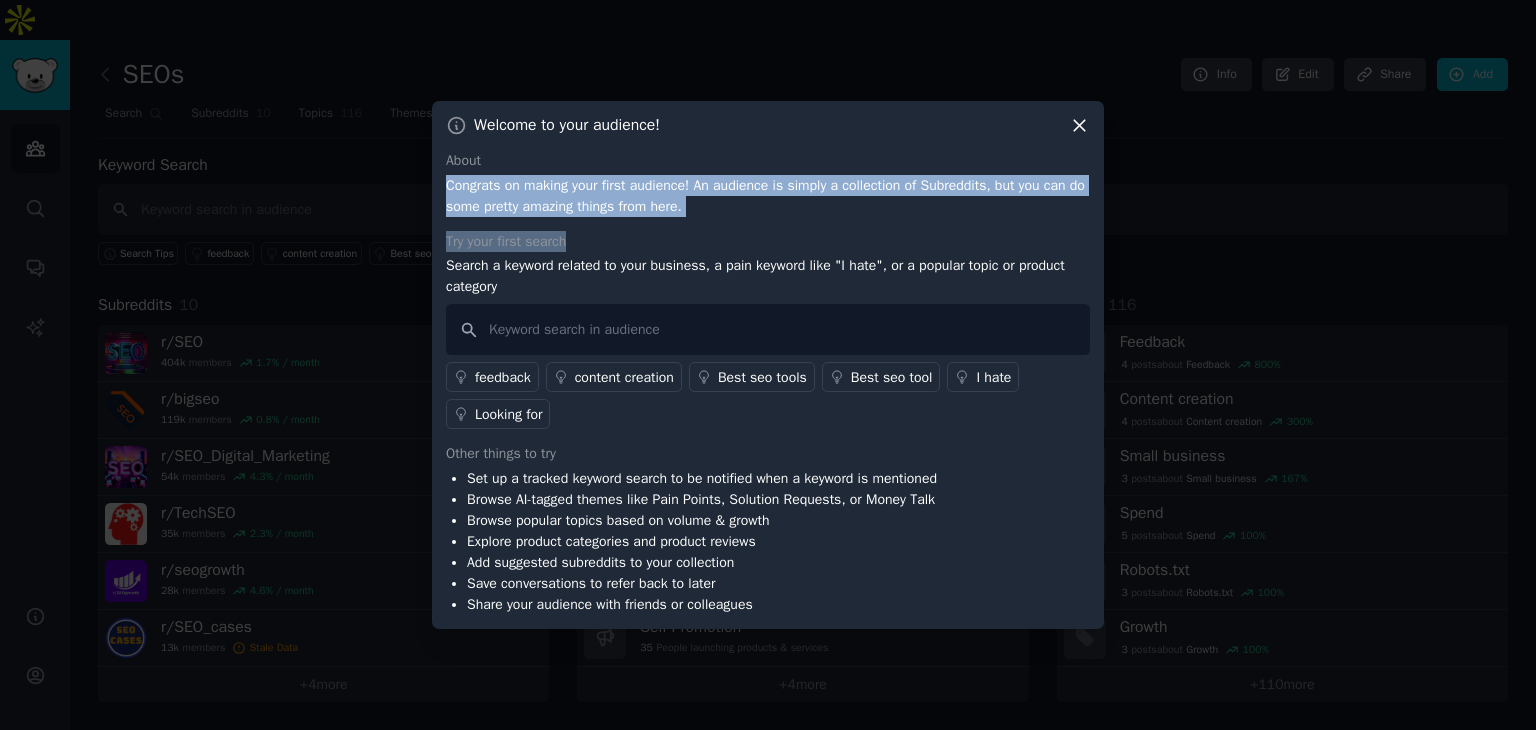 drag, startPoint x: 448, startPoint y: 183, endPoint x: 605, endPoint y: 223, distance: 162.01543 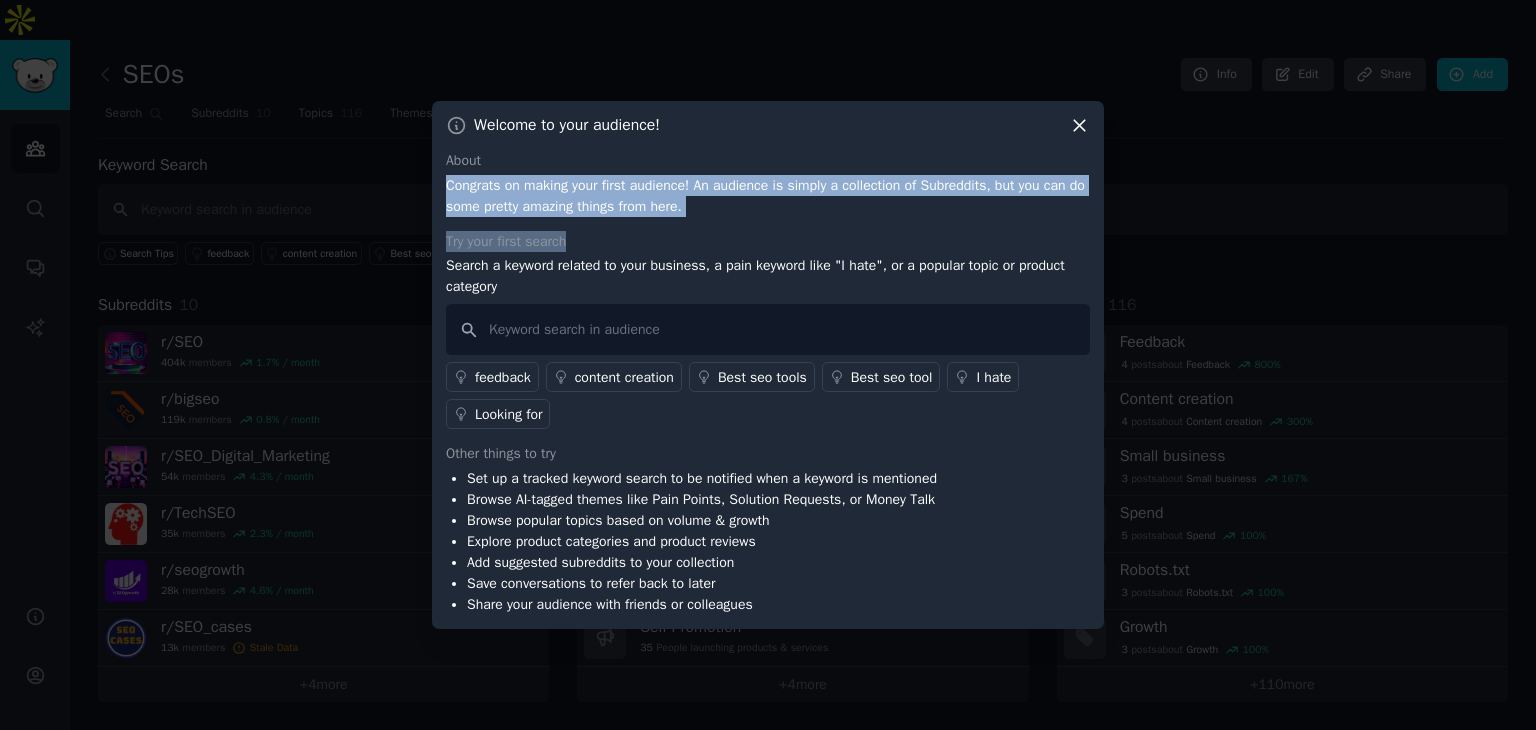 click on "About Congrats on making your first audience! An audience is simply a collection of Subreddits, but you can do some pretty amazing things from here. Try your first search Search a keyword related to your business, a pain keyword like "I hate", or a popular topic or product category feedback content creation Best seo tools Best seo tool I hate Looking for Other things to try Set up a tracked keyword search to be notified when a keyword is mentioned Browse AI-tagged themes like Pain Points, Solution Requests, or Money Talk Browse popular topics based on volume & growth Explore product categories and product reviews Add suggested subreddits to your collection Save conversations to refer back to later Share your audience with friends or colleagues" at bounding box center [768, 382] 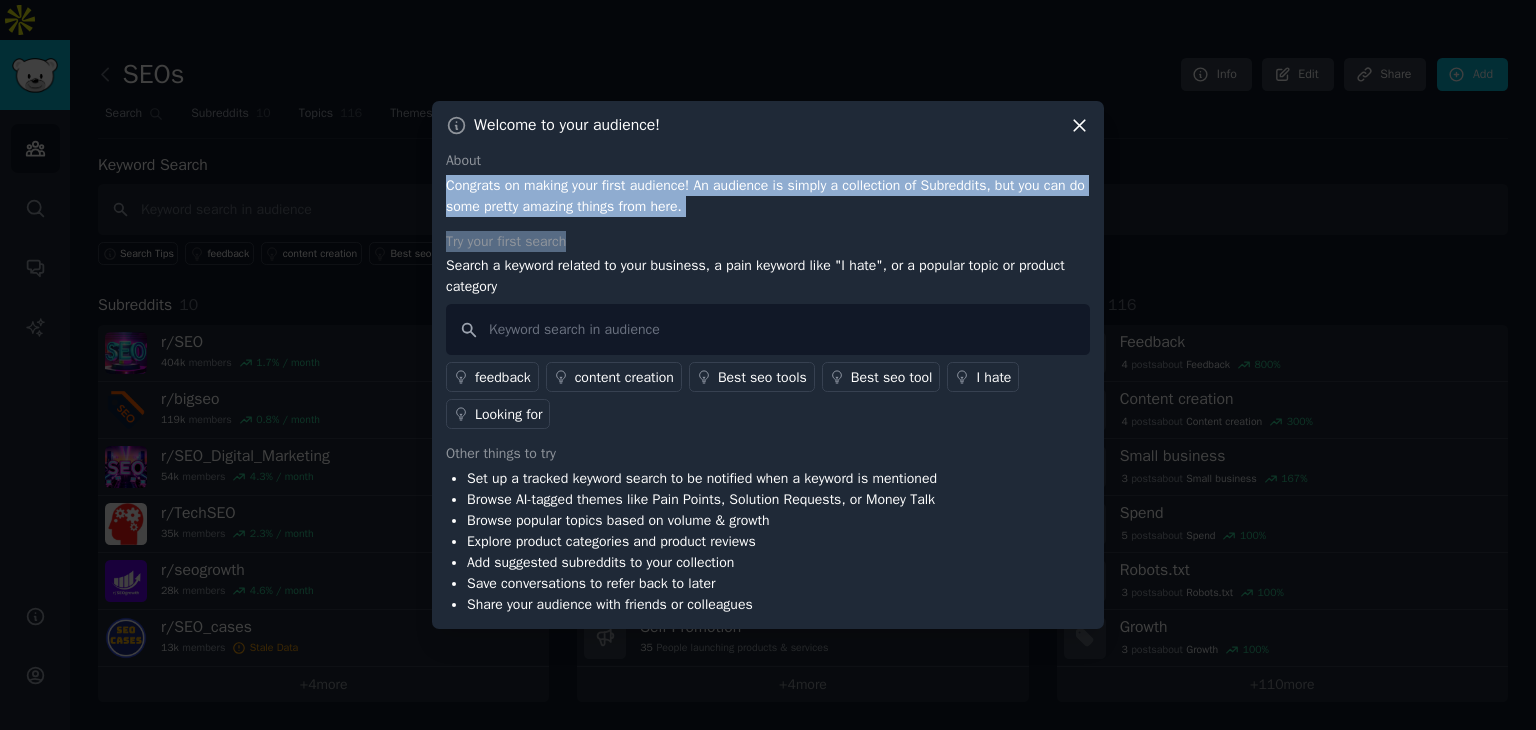 click on "About Congrats on making your first audience! An audience is simply a collection of Subreddits, but you can do some pretty amazing things from here. Try your first search Search a keyword related to your business, a pain keyword like "I hate", or a popular topic or product category feedback content creation Best seo tools Best seo tool I hate Looking for Other things to try Set up a tracked keyword search to be notified when a keyword is mentioned Browse AI-tagged themes like Pain Points, Solution Requests, or Money Talk Browse popular topics based on volume & growth Explore product categories and product reviews Add suggested subreddits to your collection Save conversations to refer back to later Share your audience with friends or colleagues" at bounding box center (768, 382) 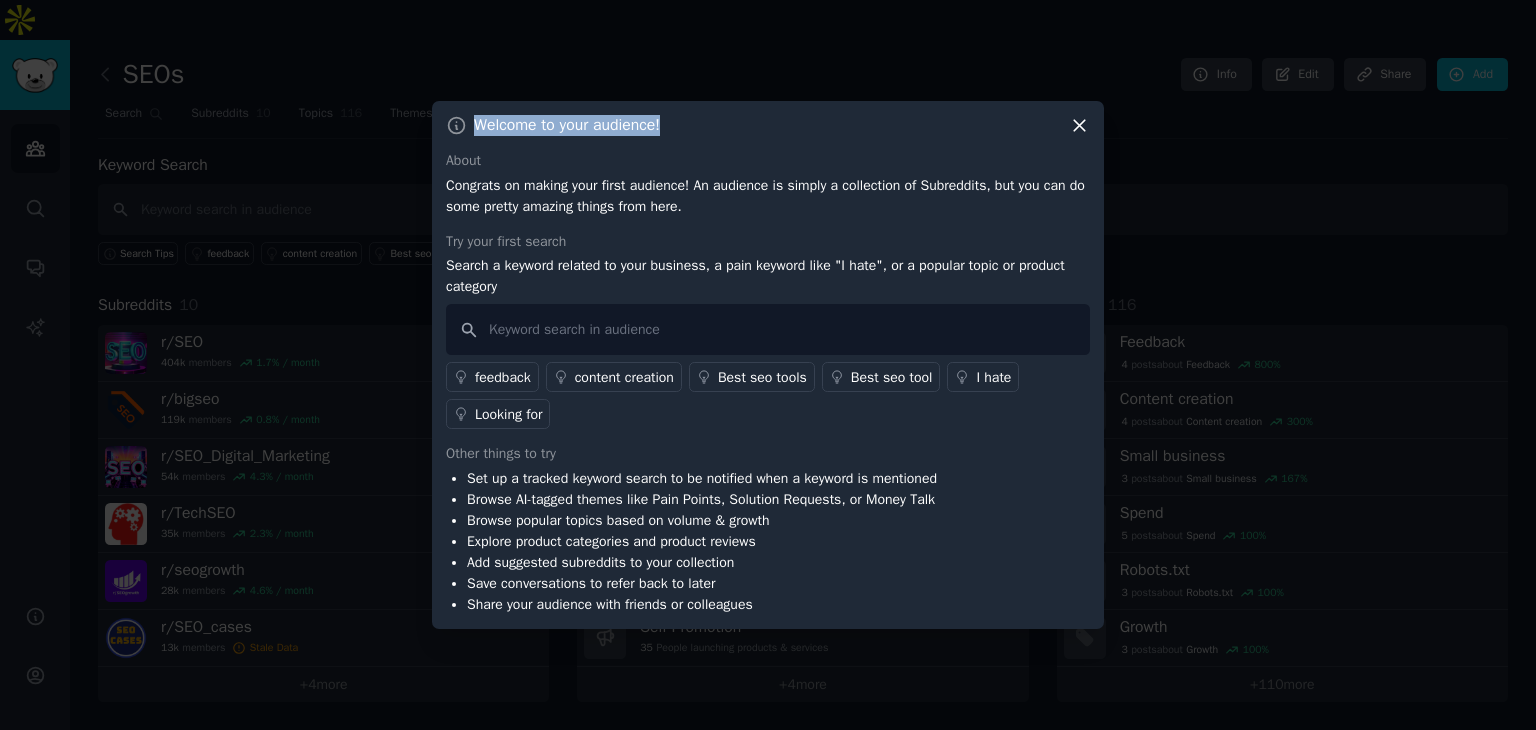 drag, startPoint x: 676, startPoint y: 125, endPoint x: 428, endPoint y: 129, distance: 248.03226 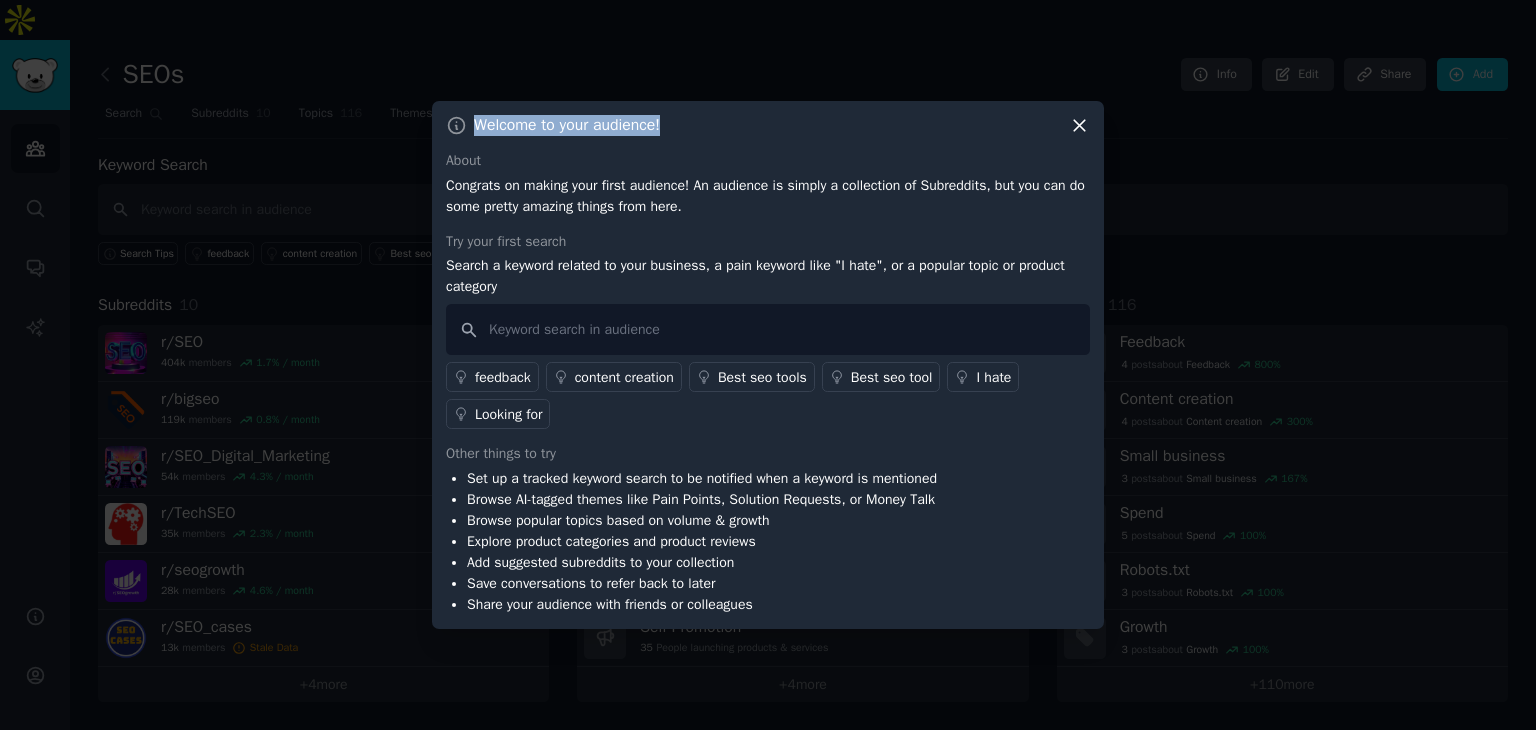 click on "​ Welcome to your audience! About Congrats on making your first audience! An audience is simply a collection of Subreddits, but you can do some pretty amazing things from here. Try your first search Search a keyword related to your business, a pain keyword like "I hate", or a popular topic or product category feedback content creation Best seo tools Best seo tool I hate Looking for Other things to try Set up a tracked keyword search to be notified when a keyword is mentioned Browse AI-tagged themes like Pain Points, Solution Requests, or Money Talk Browse popular topics based on volume & growth Explore product categories and product reviews Add suggested subreddits to your collection Save conversations to refer back to later Share your audience with friends or colleagues" at bounding box center (768, 365) 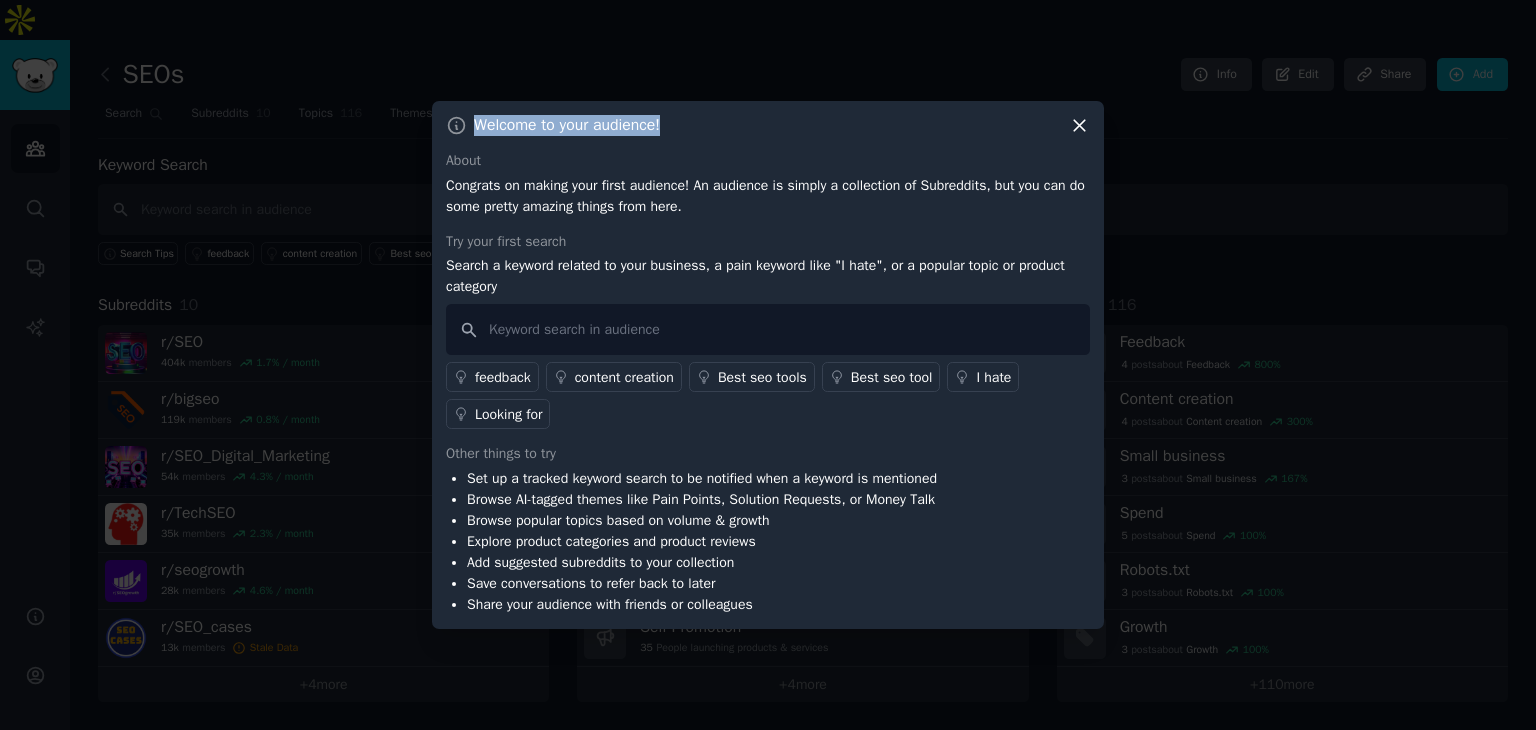 click on "About" at bounding box center [768, 160] 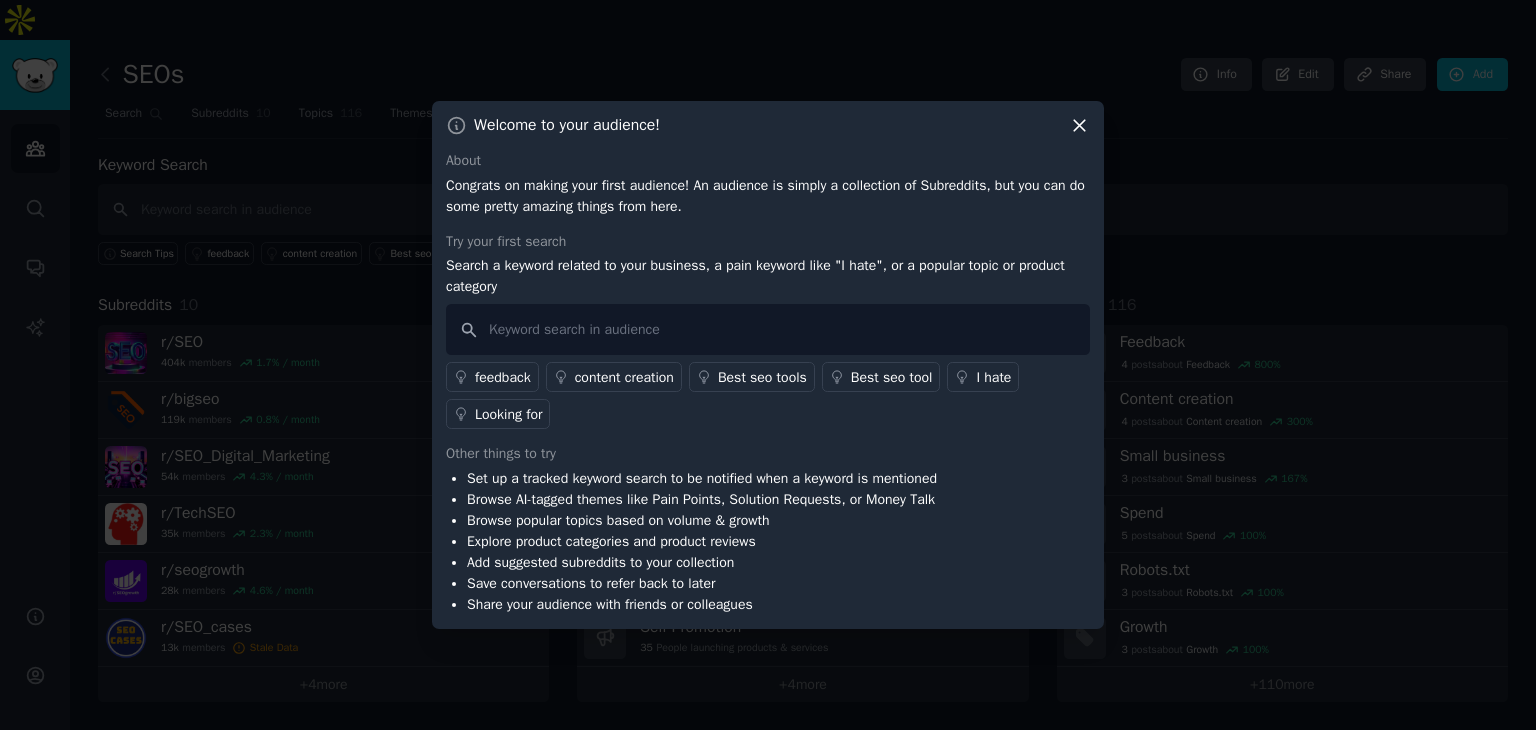 click 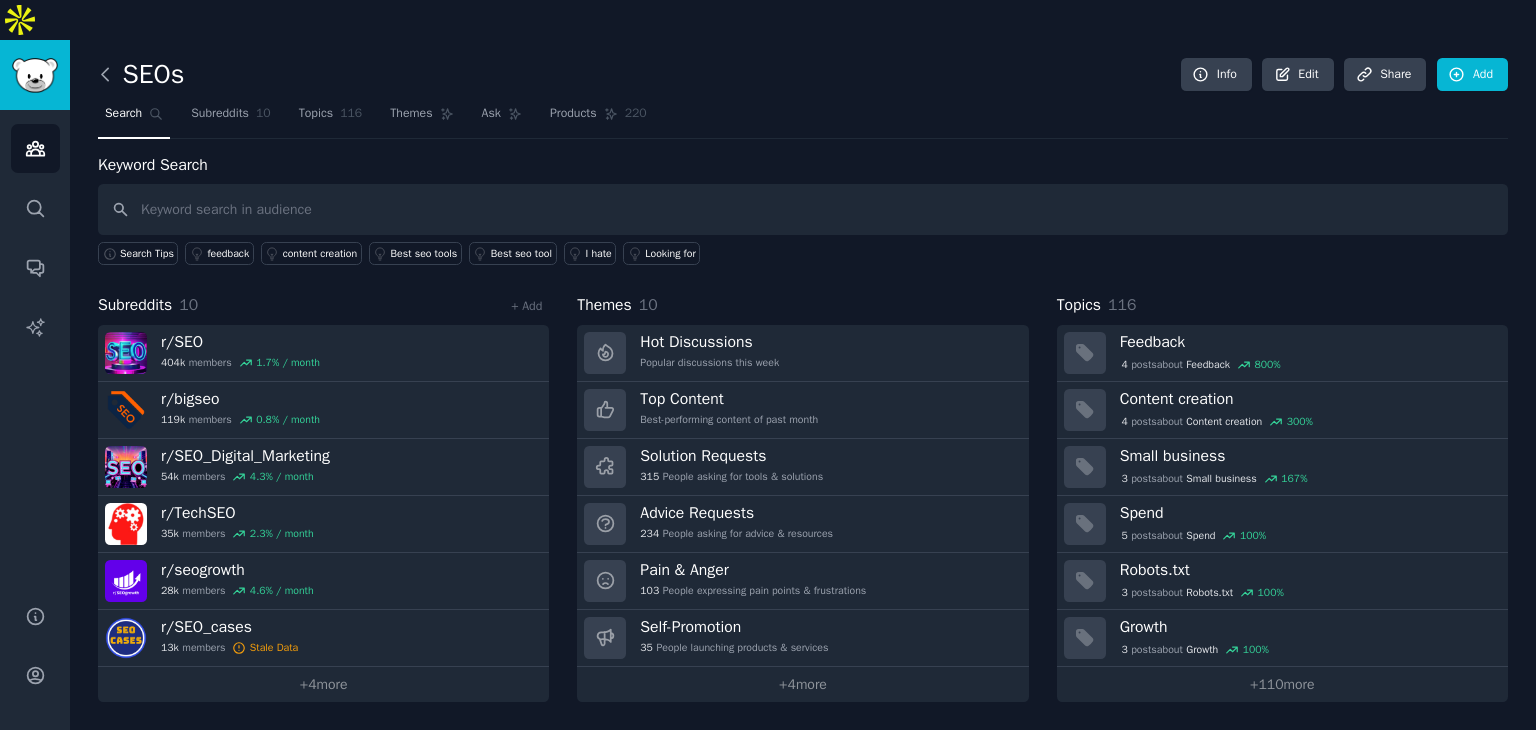 click 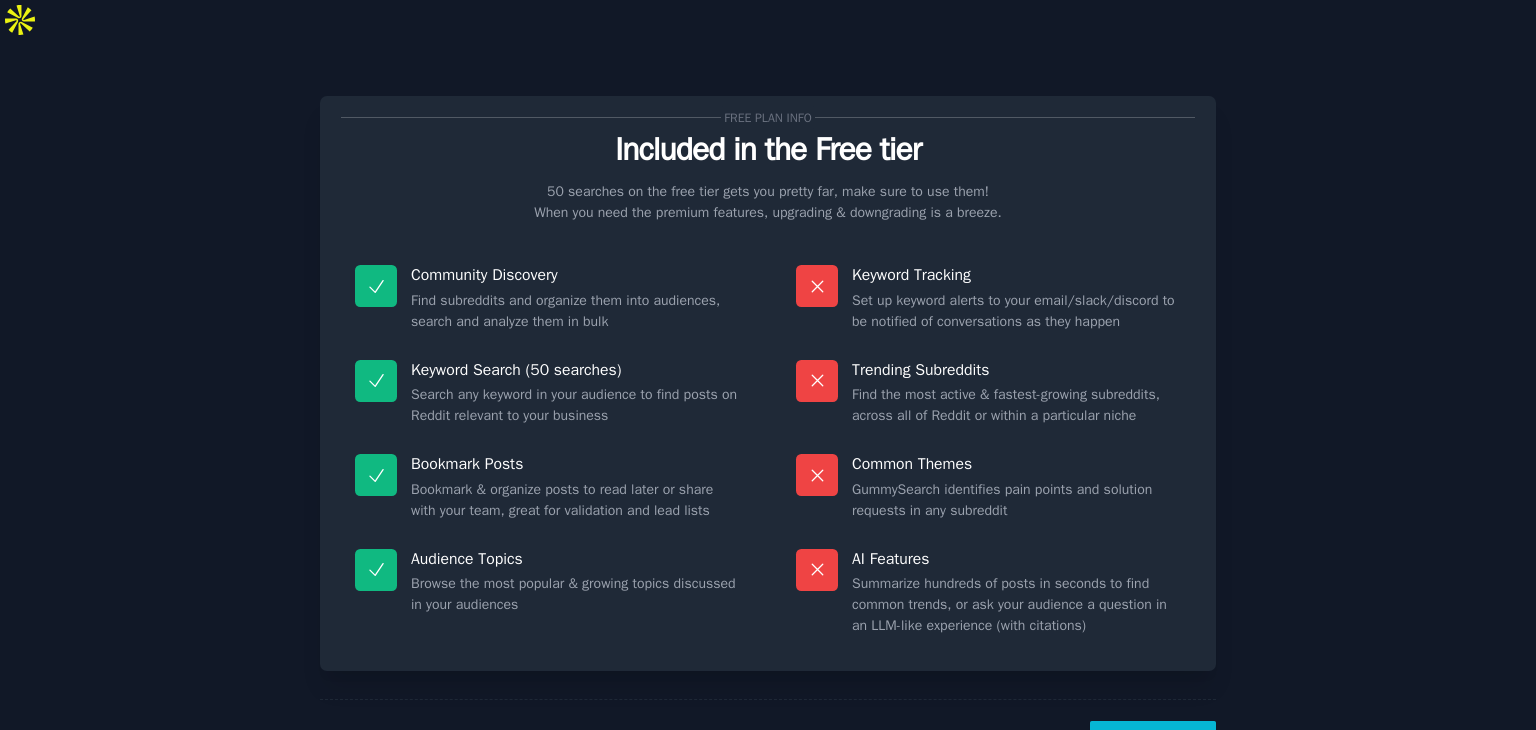 click on "Let's Go!" at bounding box center (1153, 745) 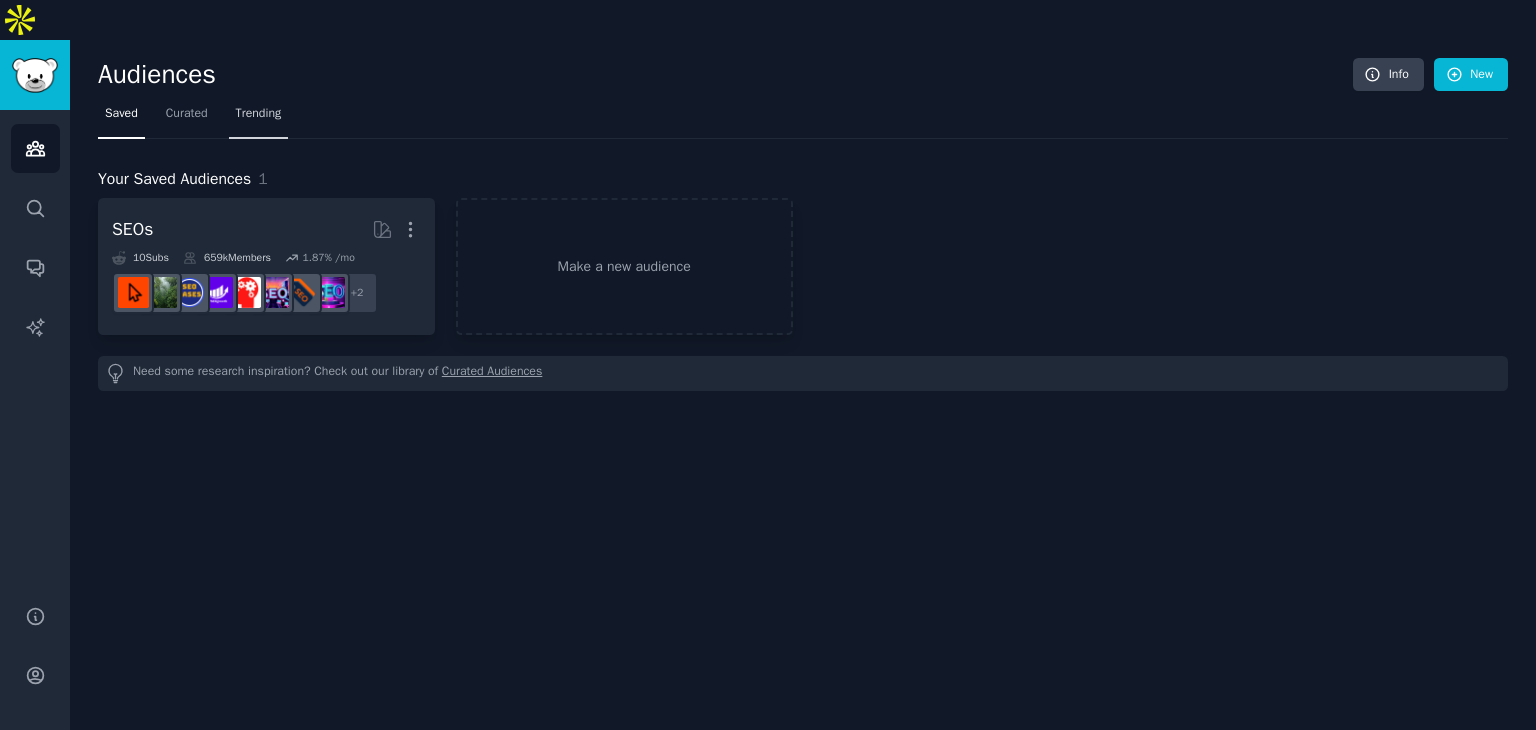 click on "Trending" at bounding box center (259, 114) 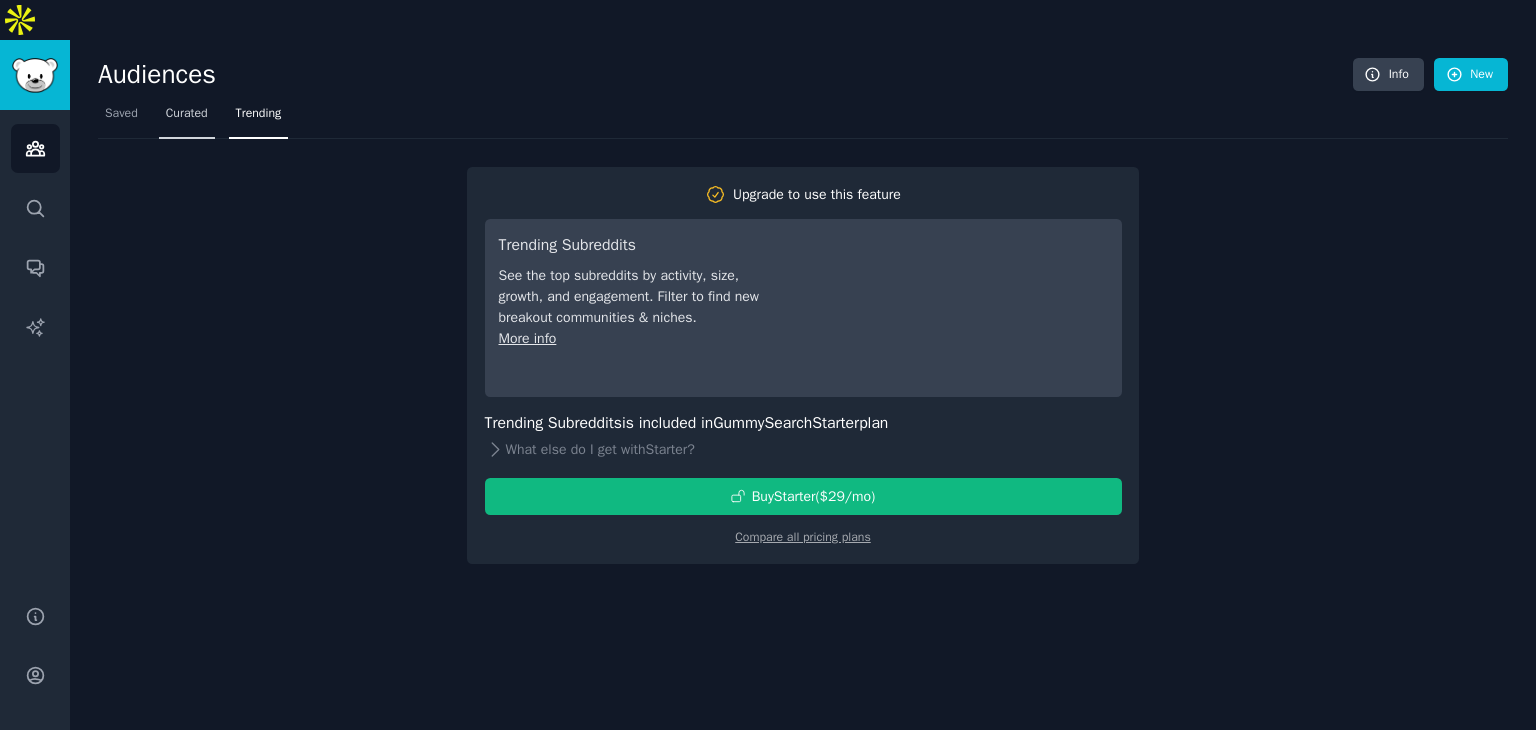 click on "Curated" at bounding box center (187, 114) 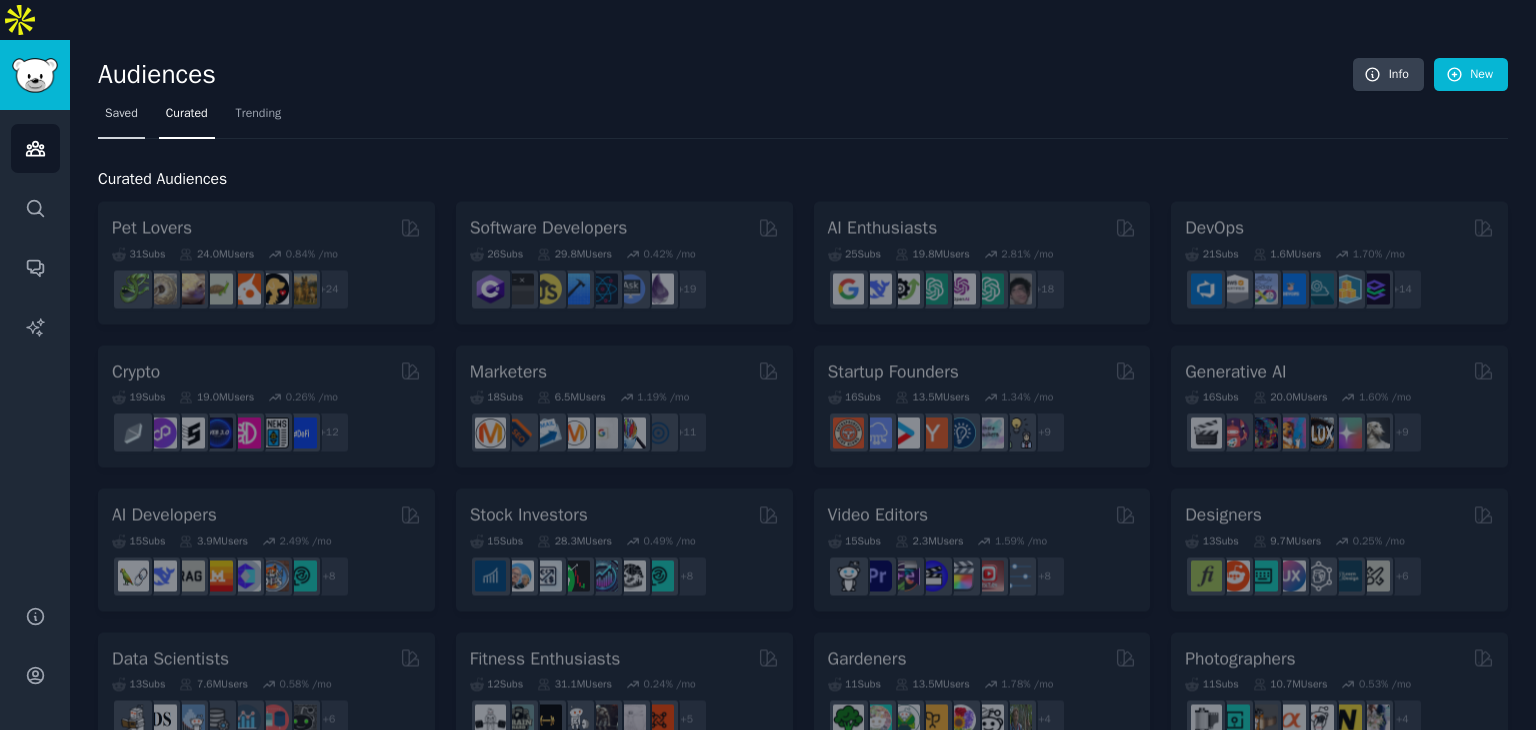 click on "Saved" at bounding box center (121, 118) 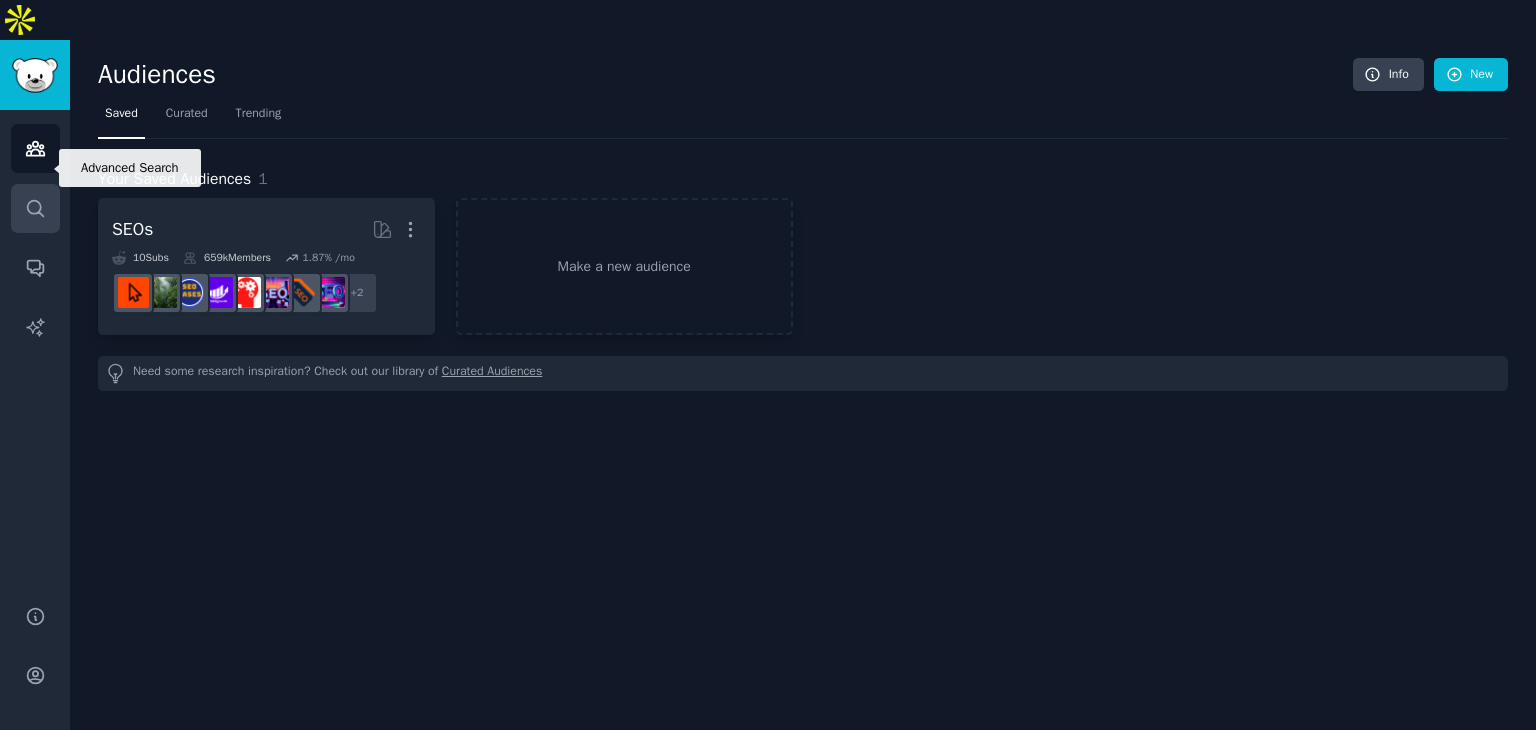 click on "Search" at bounding box center [35, 208] 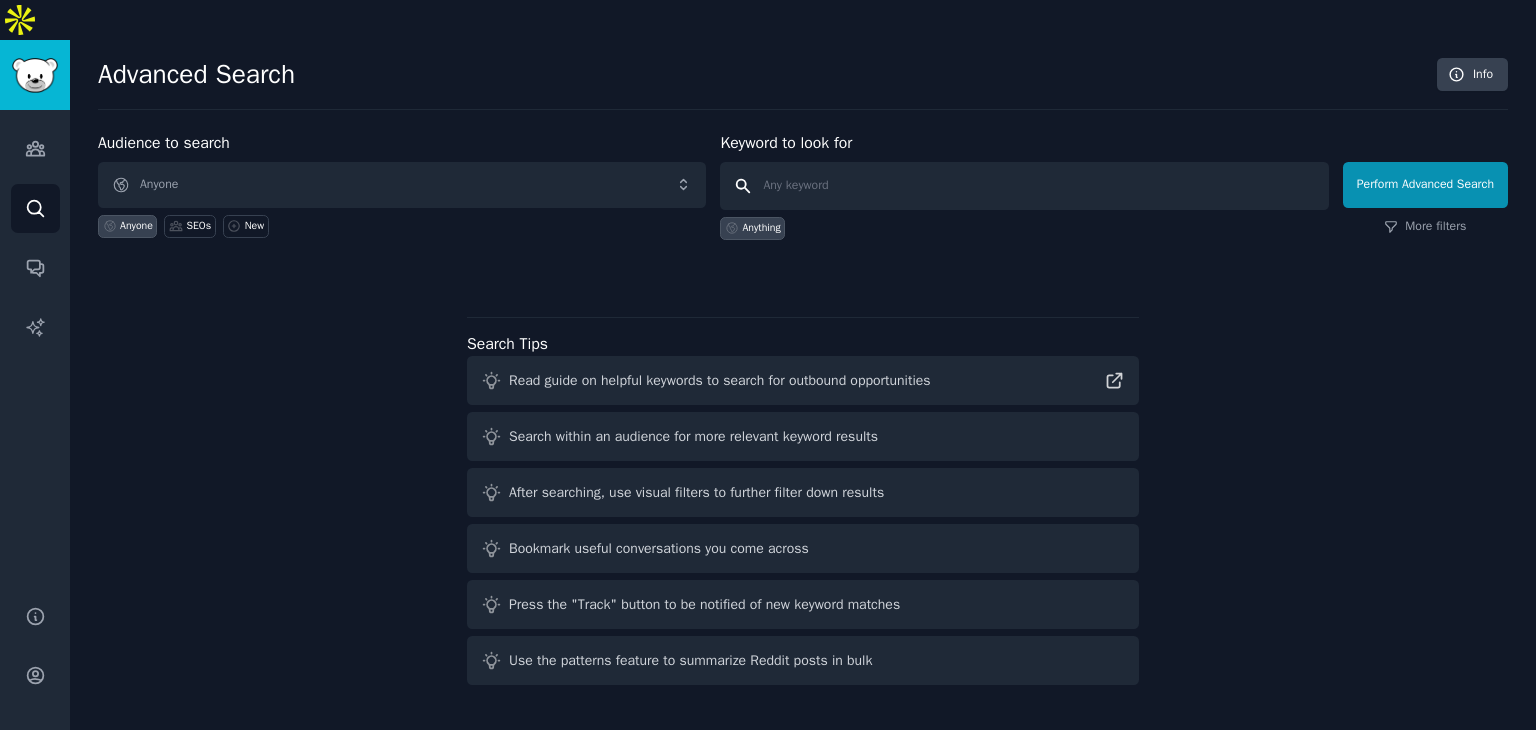 click at bounding box center (1024, 186) 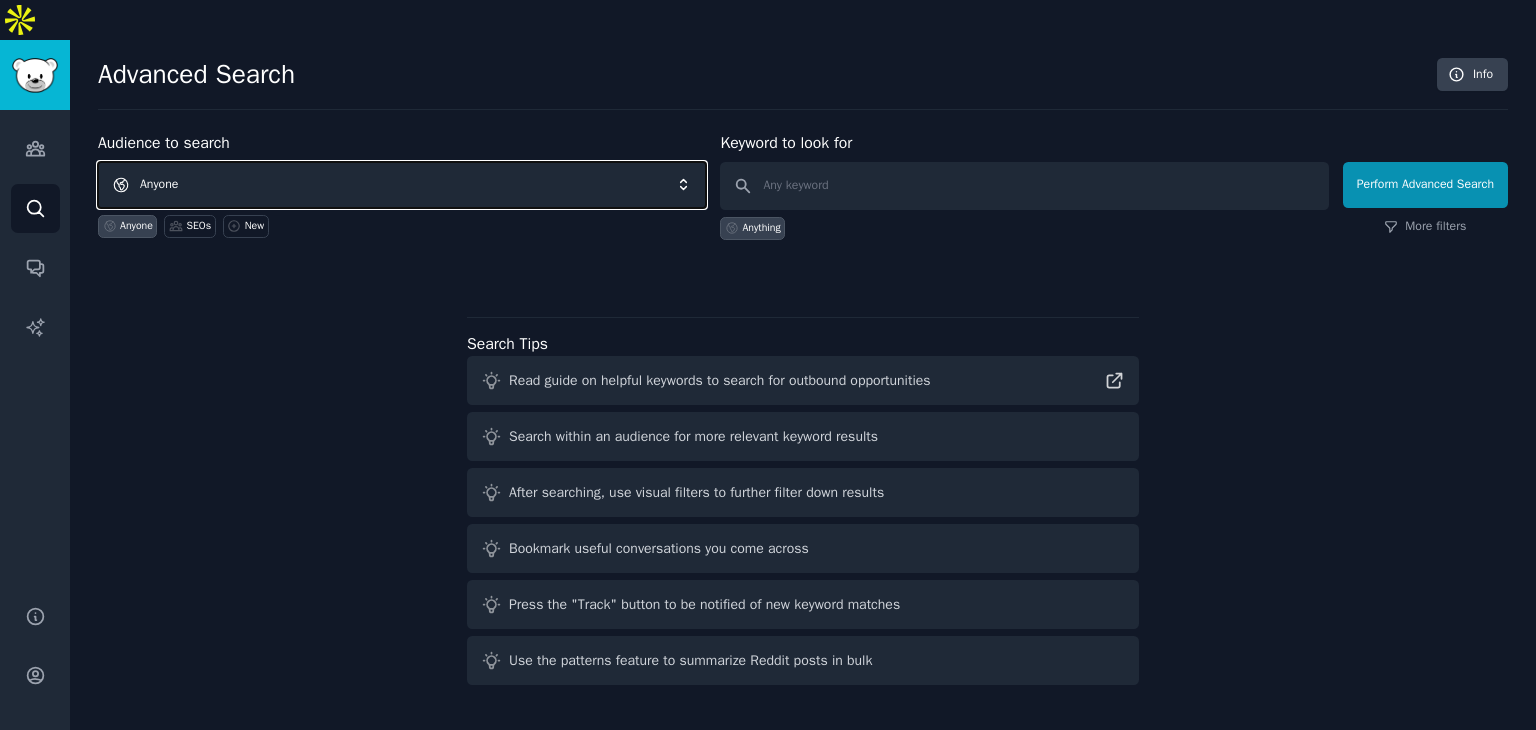 click on "Anyone" at bounding box center [402, 185] 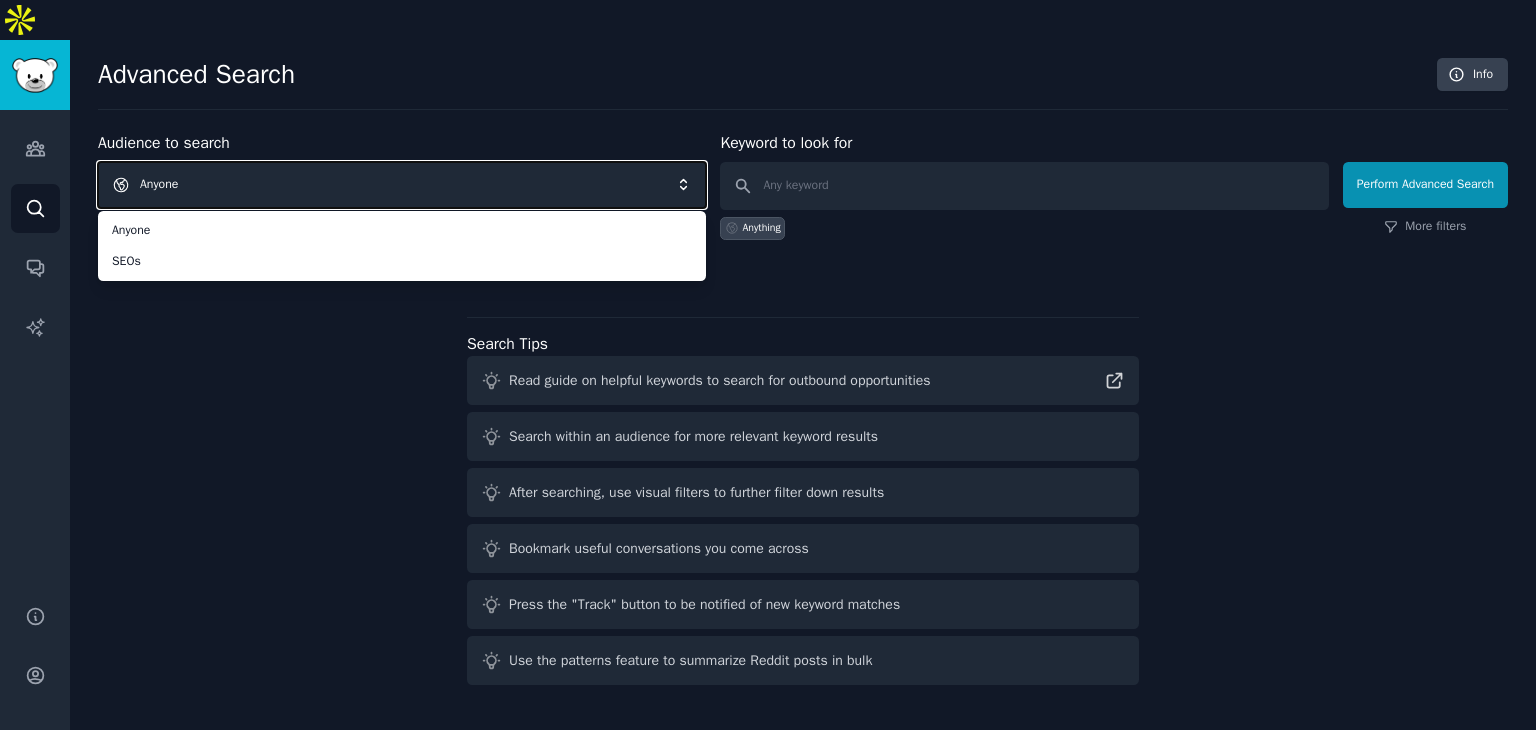 click on "Anyone" at bounding box center [402, 185] 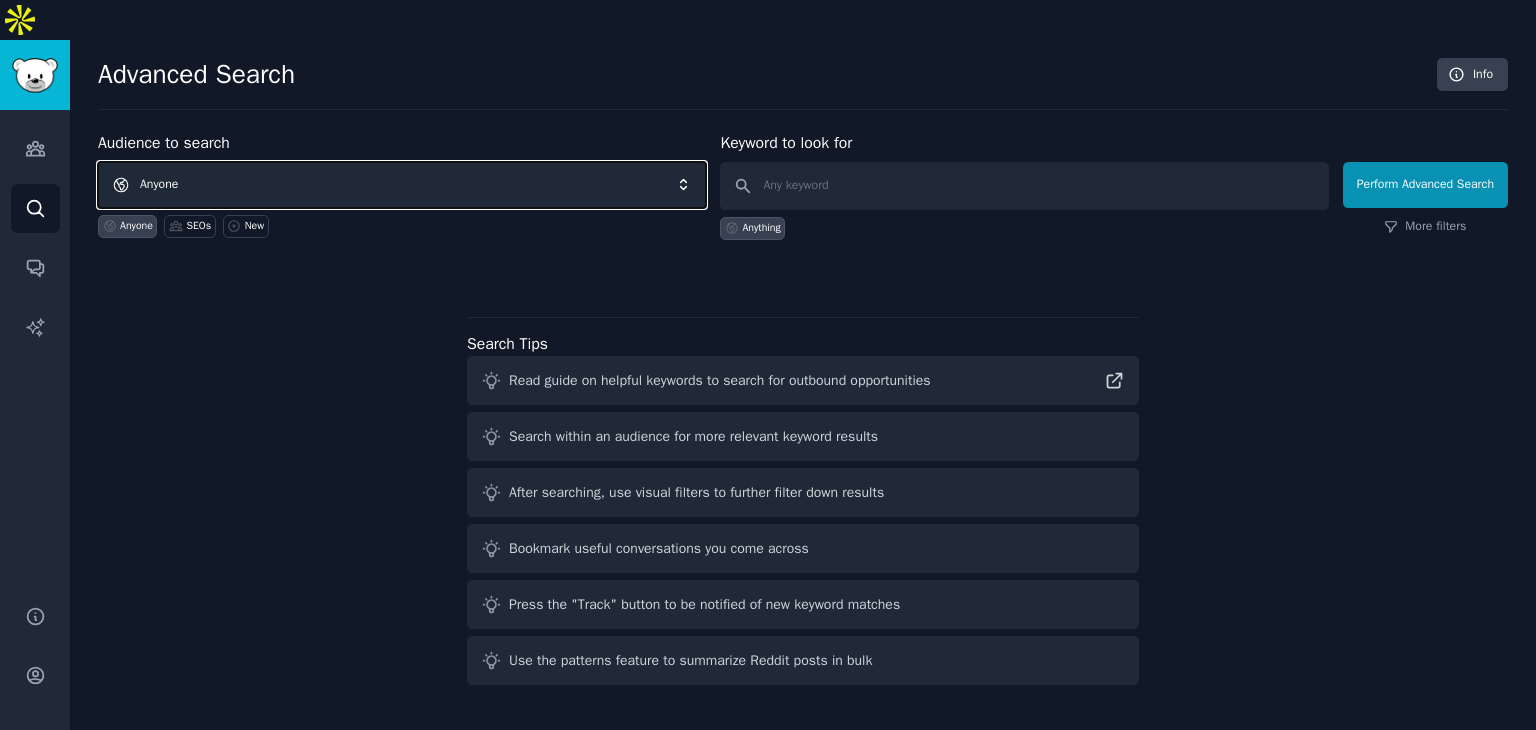 click on "Anyone" at bounding box center [402, 185] 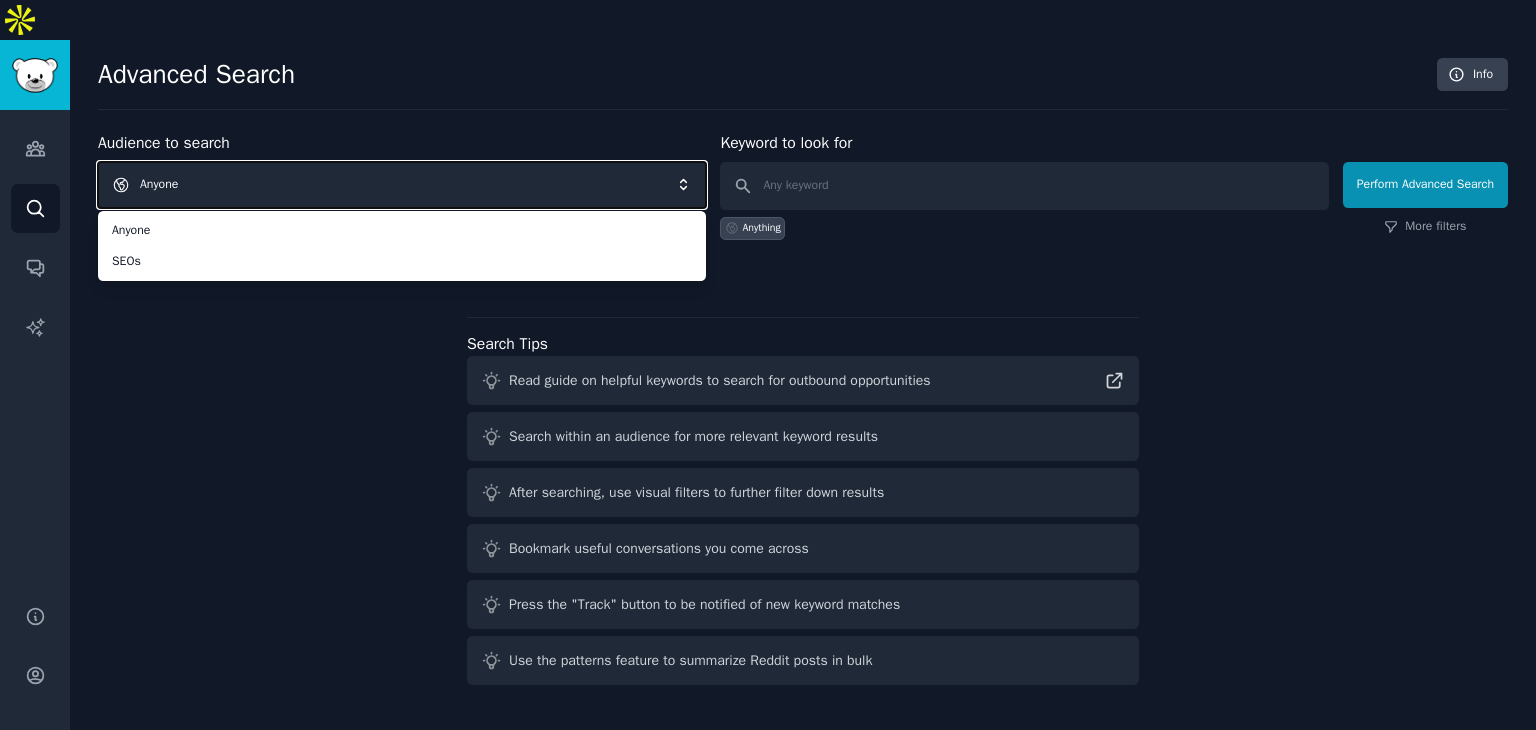 click on "Anyone" at bounding box center (402, 185) 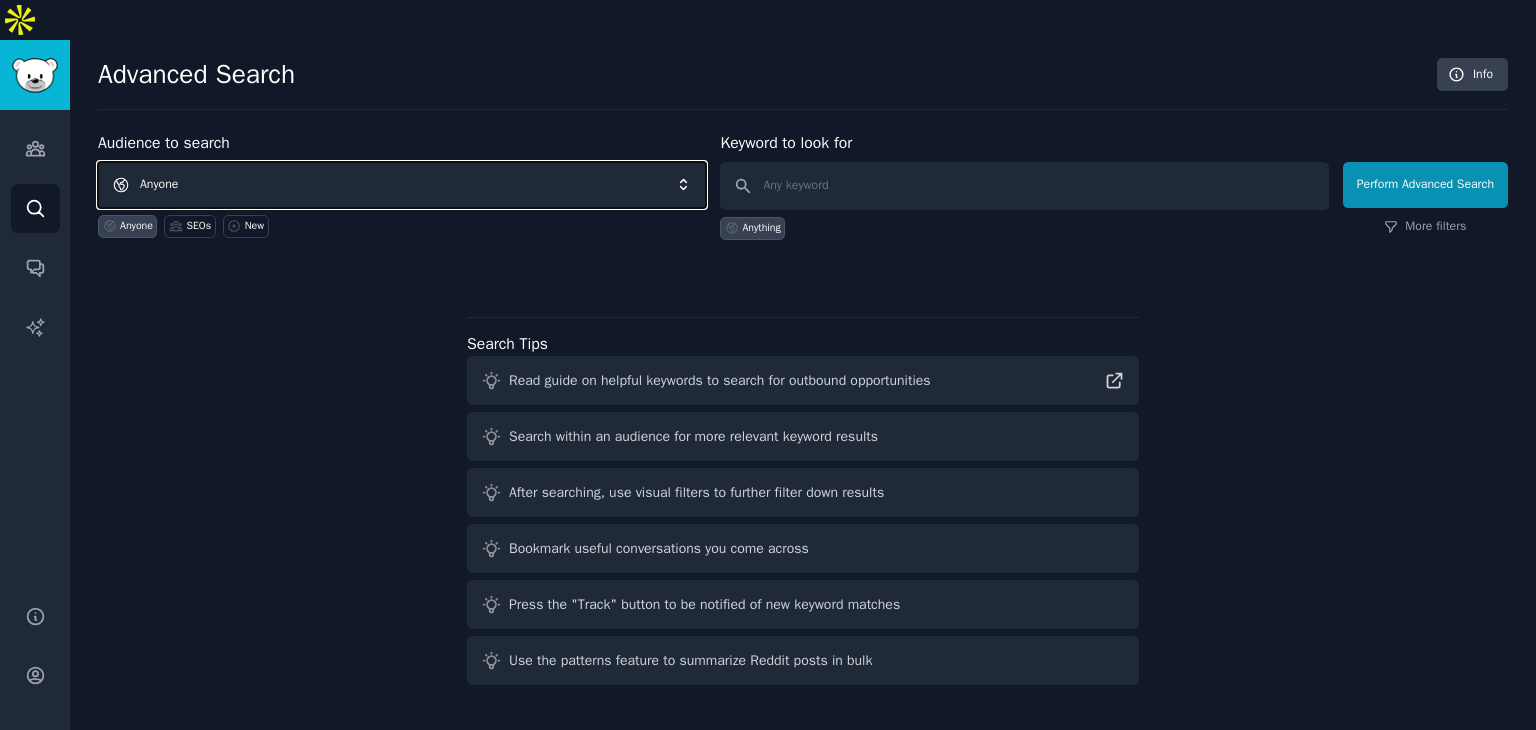 click on "Anyone" at bounding box center [402, 185] 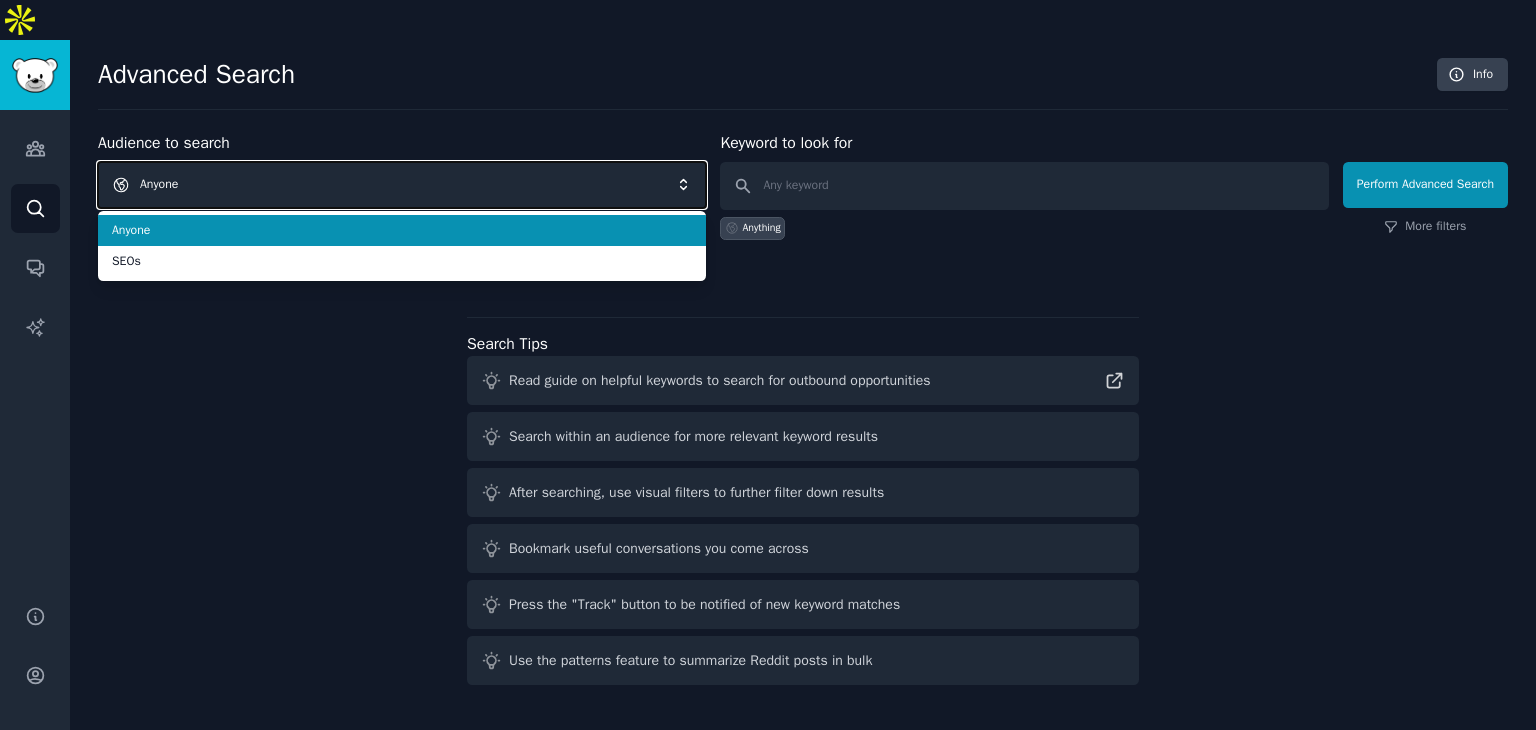 click on "Anyone" at bounding box center (402, 185) 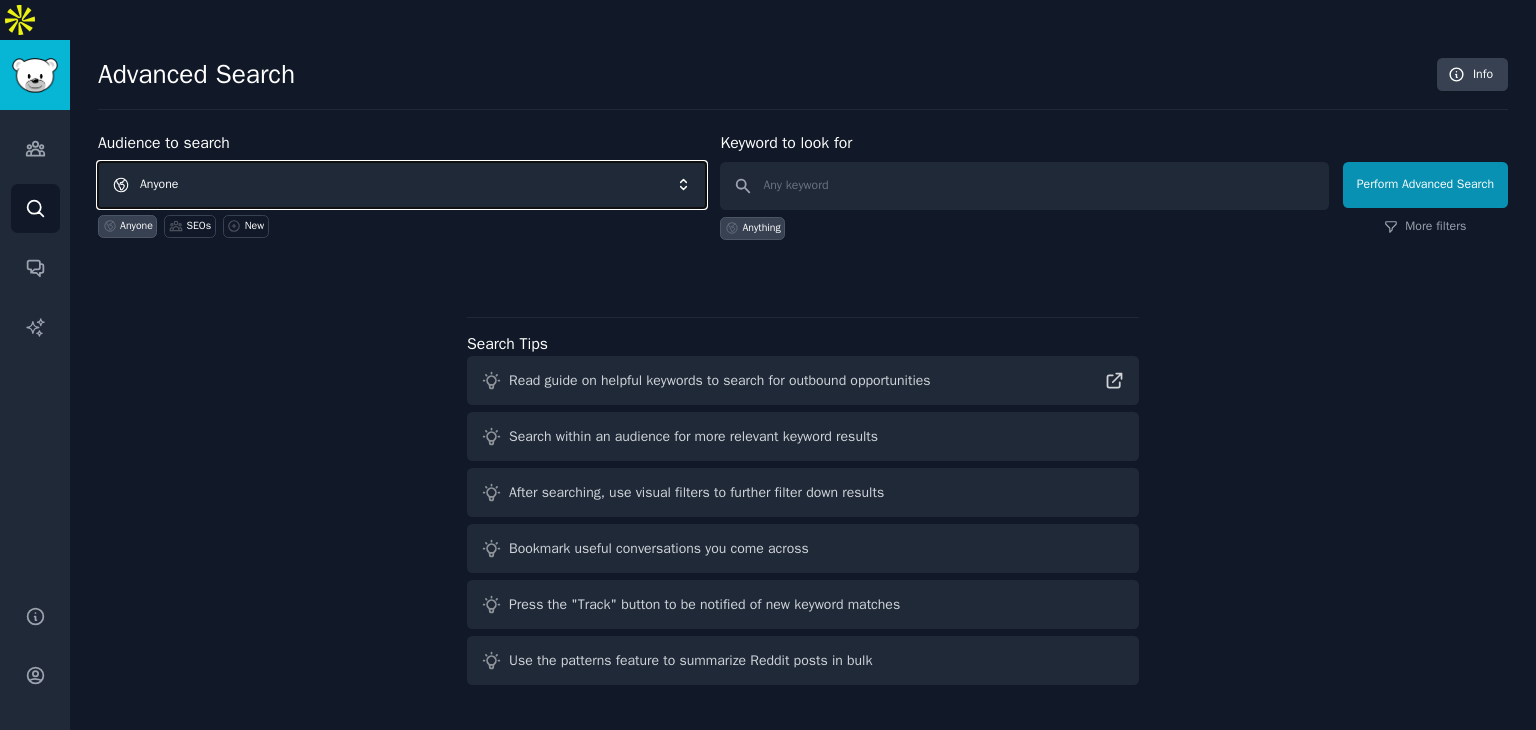 click on "Anyone" at bounding box center (402, 185) 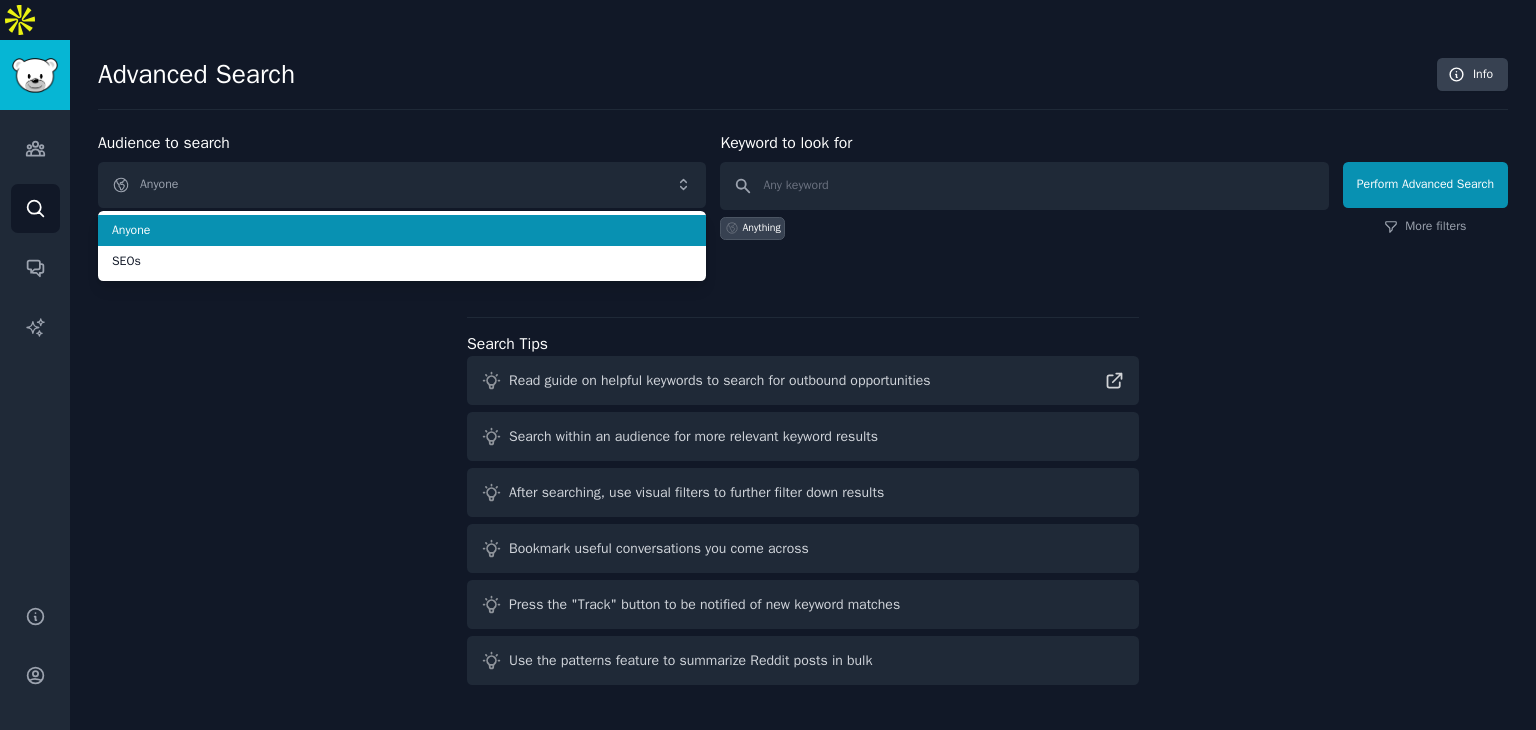 click on "Anyone" at bounding box center [402, 231] 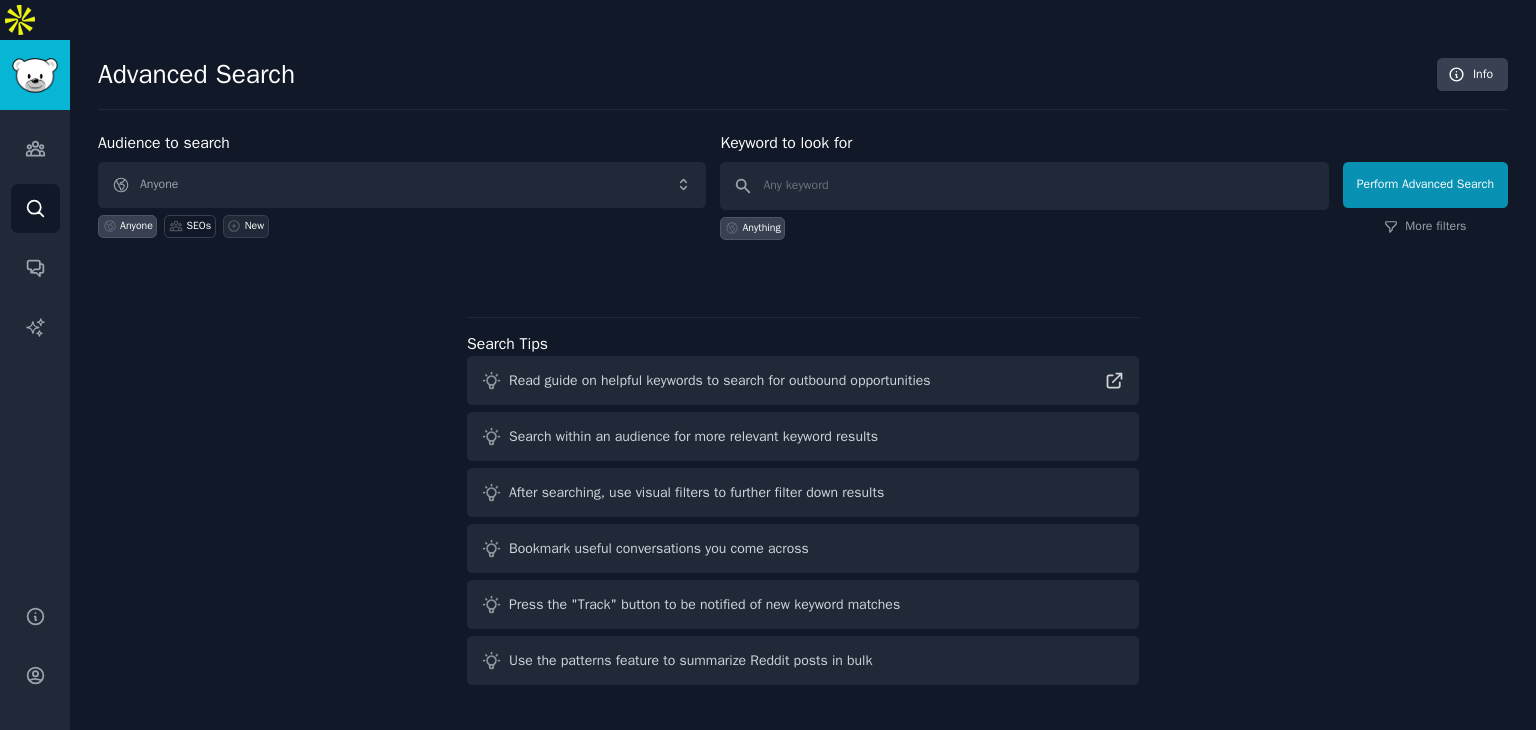 click on "New" at bounding box center [255, 226] 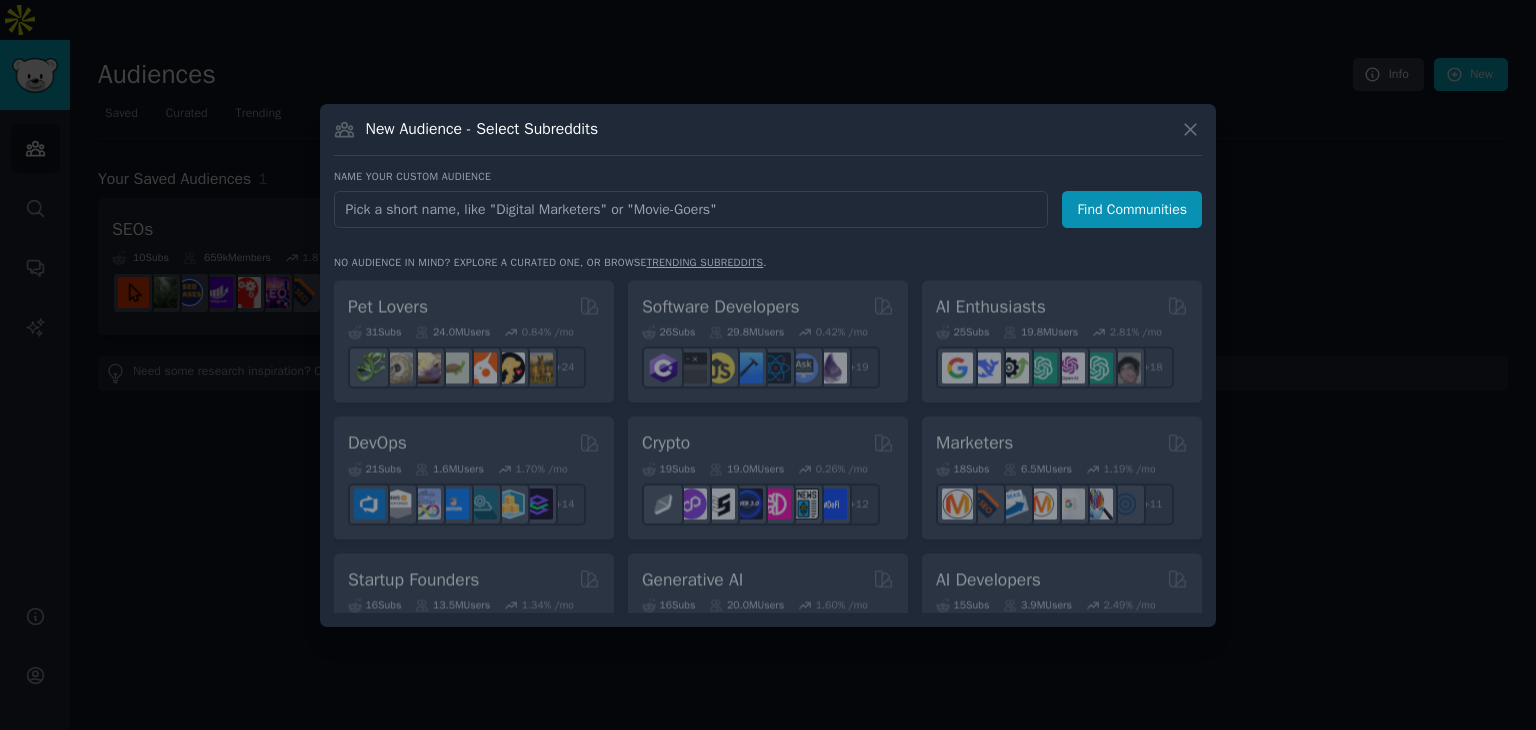 click at bounding box center [691, 209] 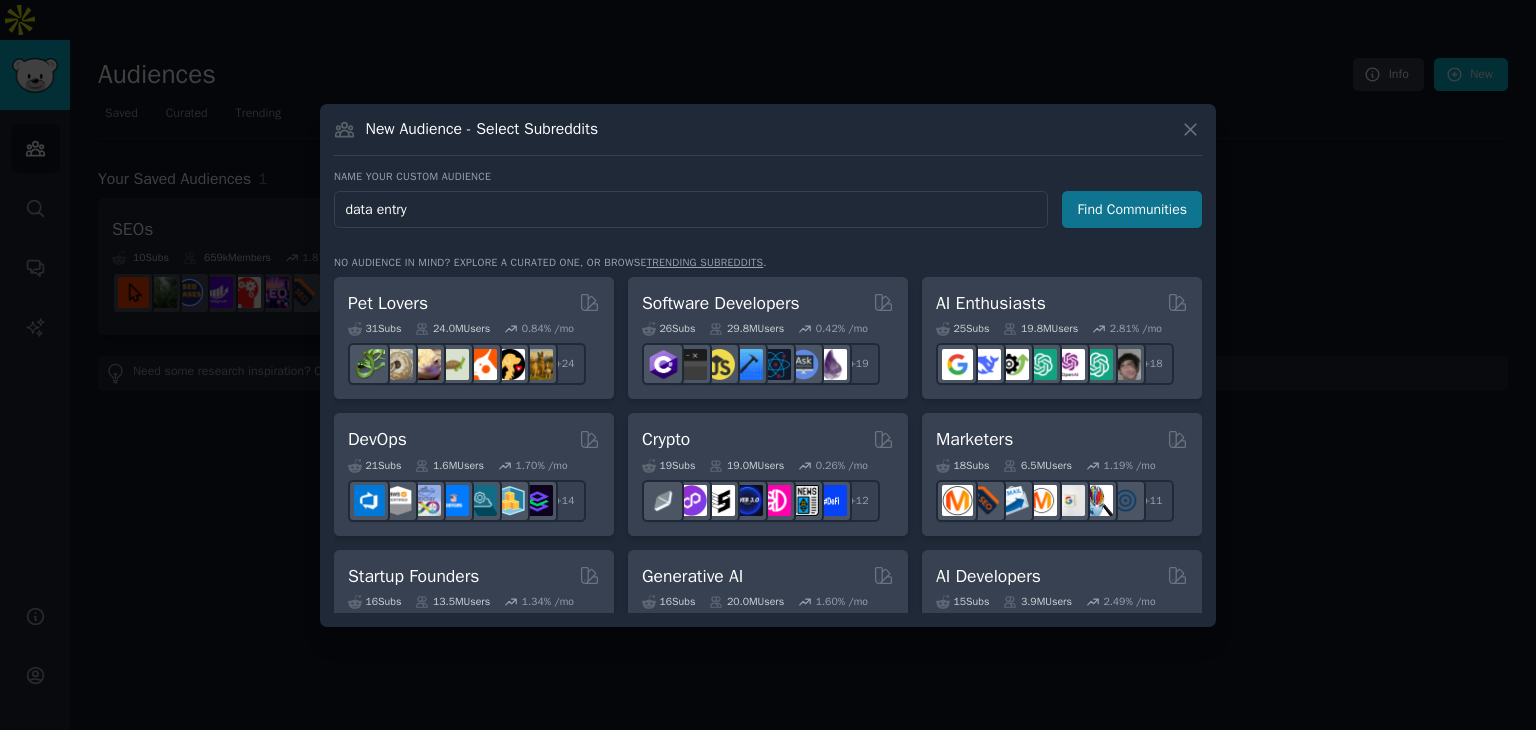 type on "data entry" 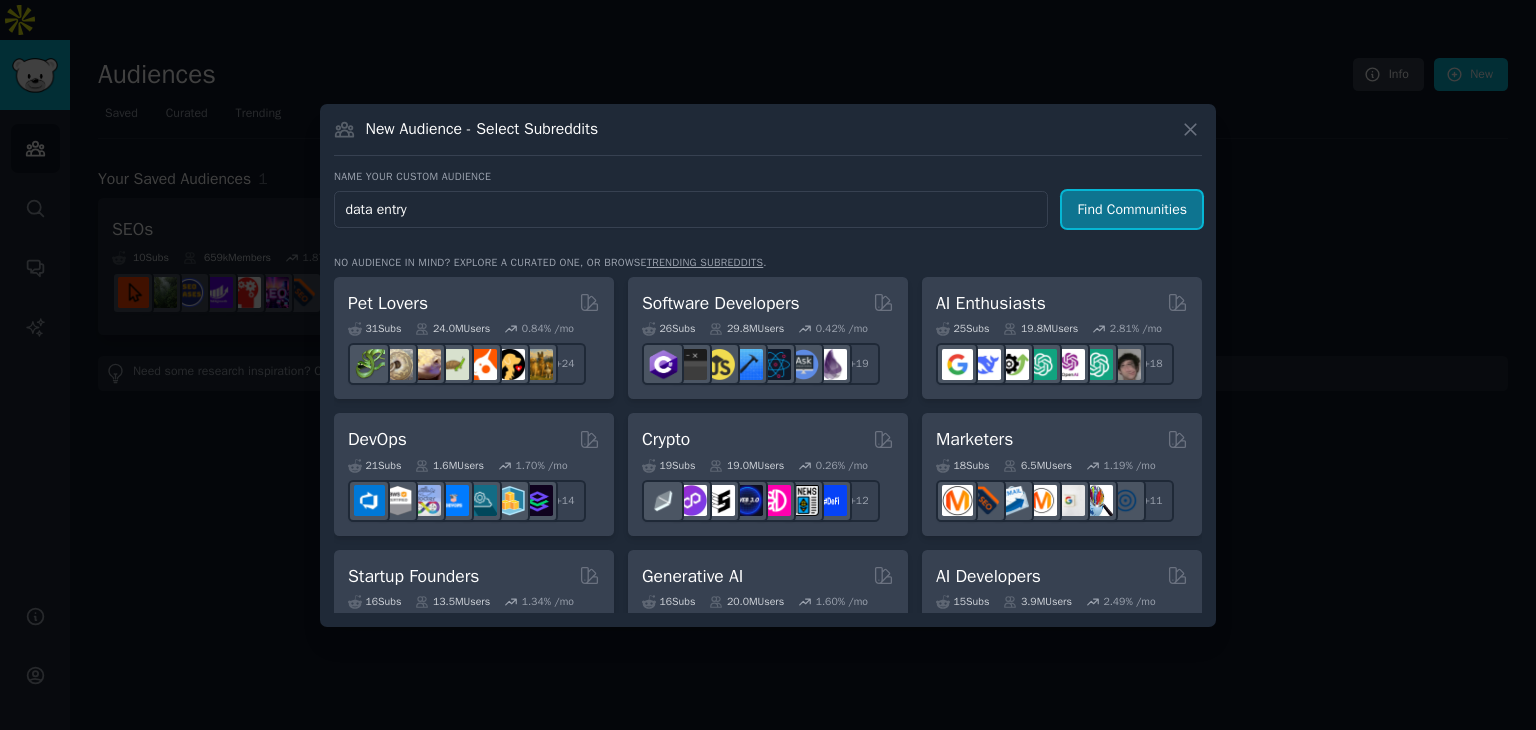 click on "Find Communities" at bounding box center [1132, 209] 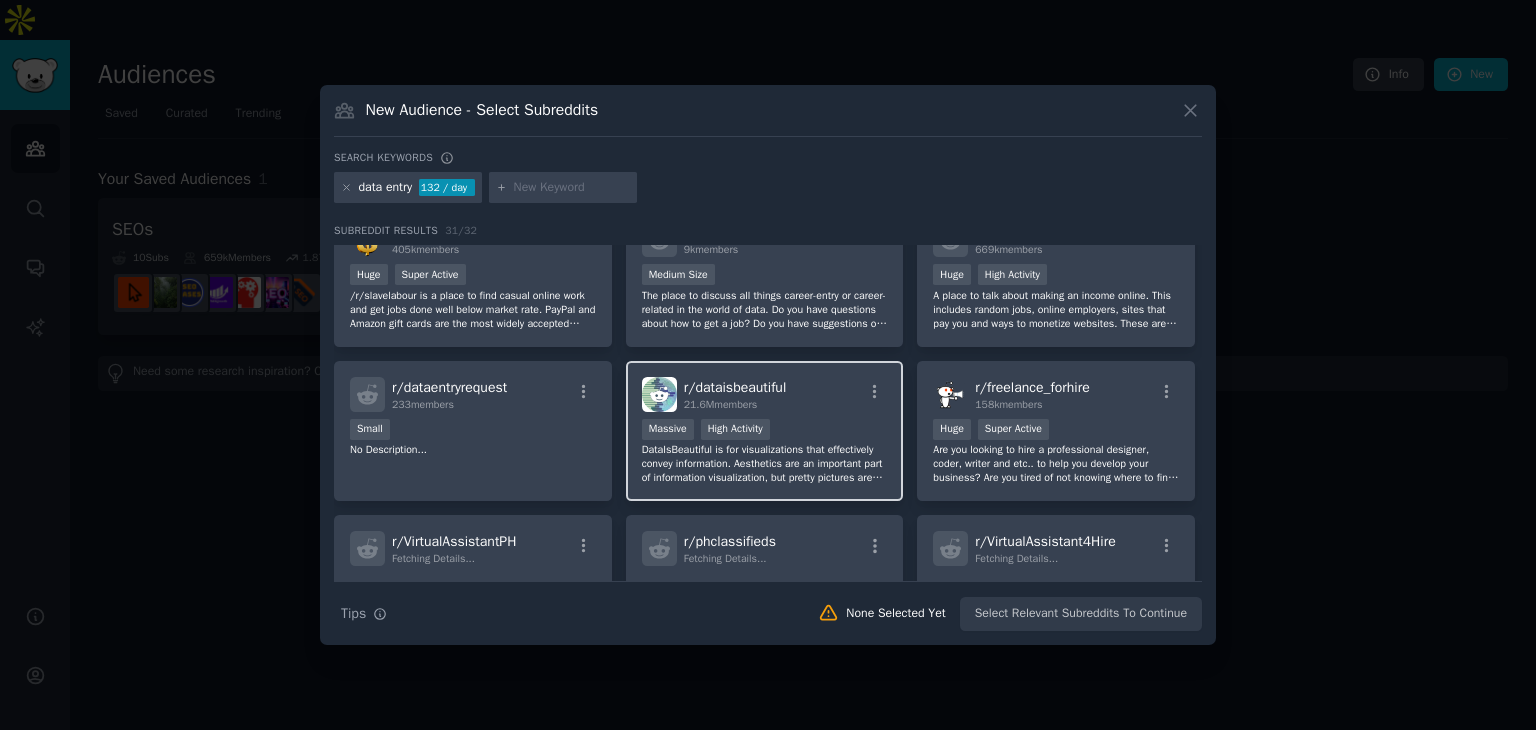scroll, scrollTop: 0, scrollLeft: 0, axis: both 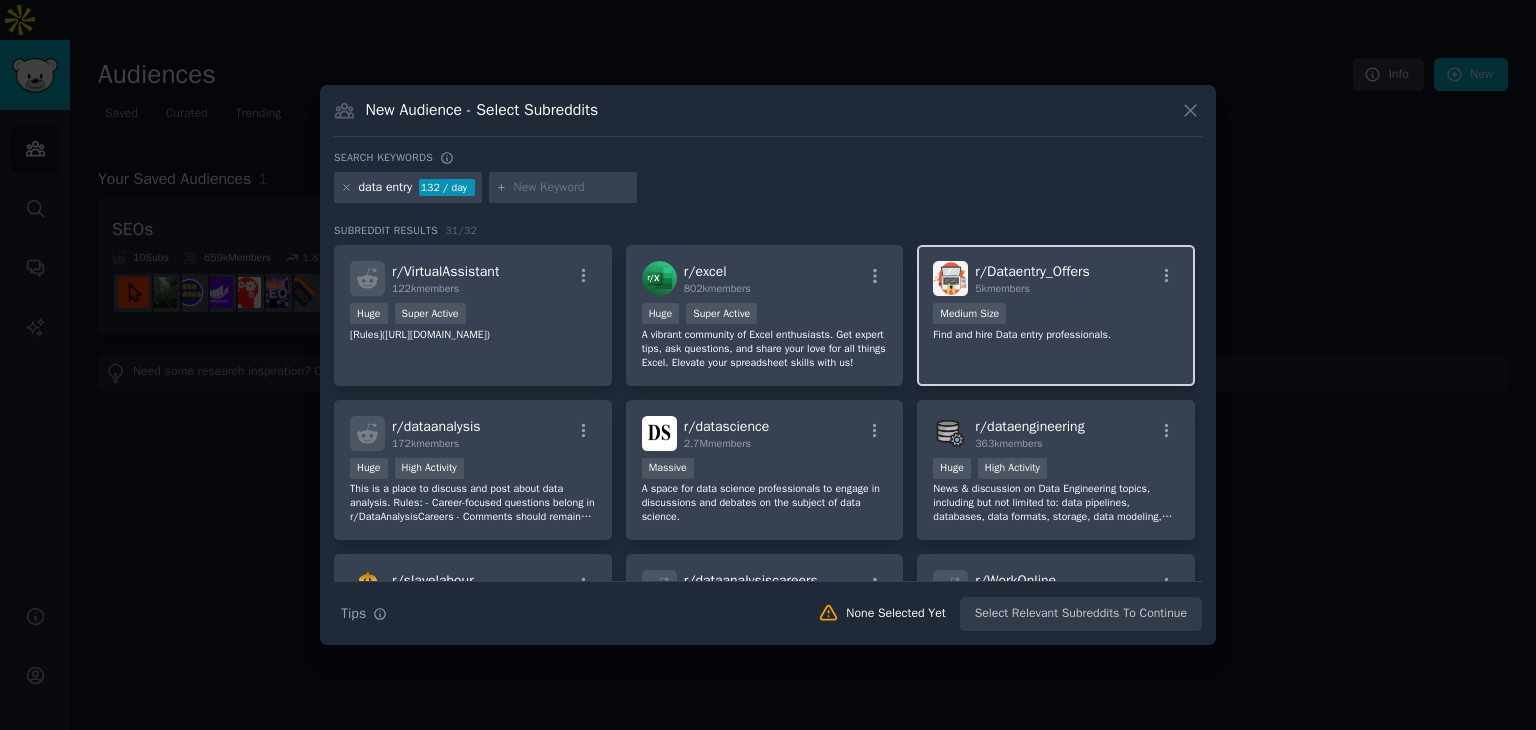 click on "Find and hire Data entry professionals." at bounding box center [1056, 335] 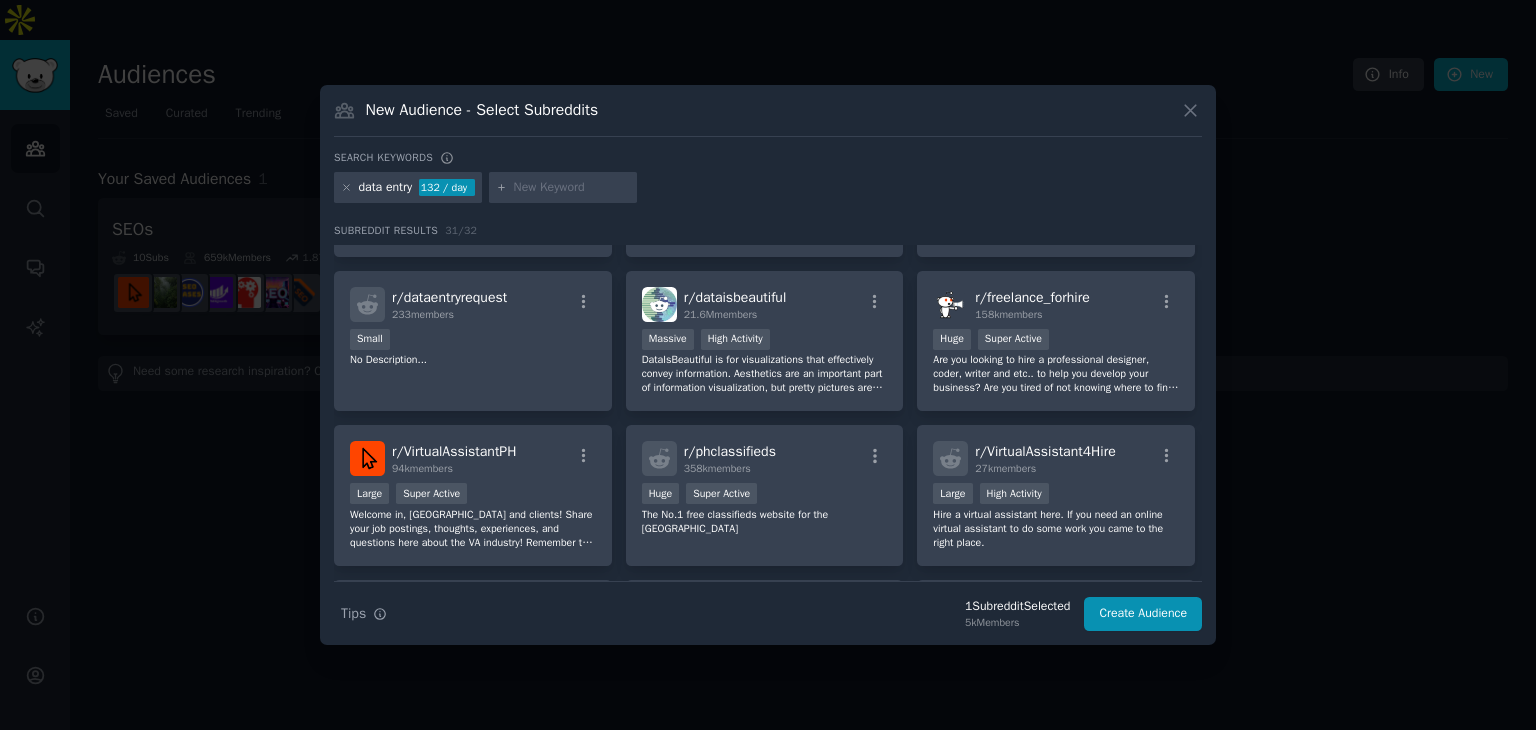 scroll, scrollTop: 656, scrollLeft: 0, axis: vertical 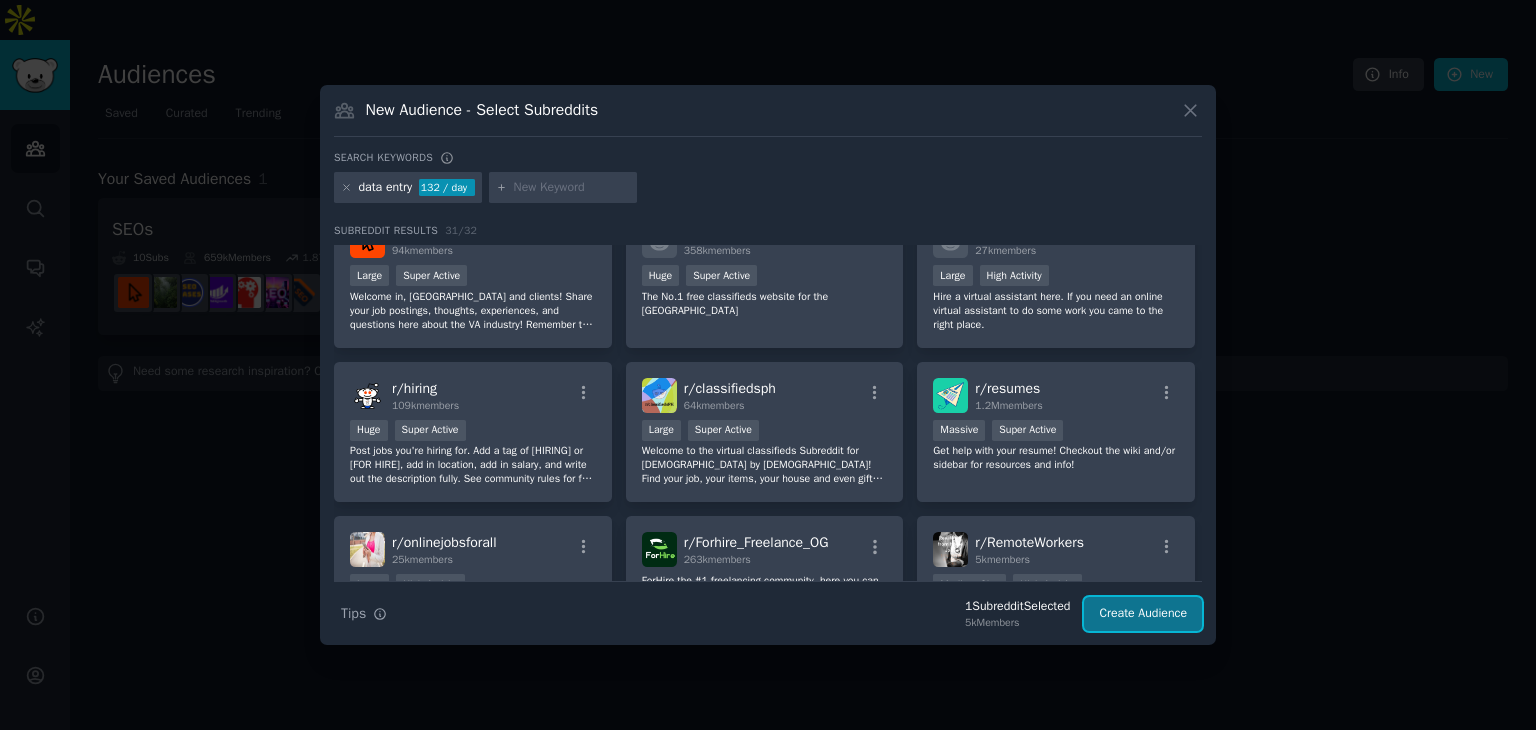 click on "Create Audience" at bounding box center [1143, 614] 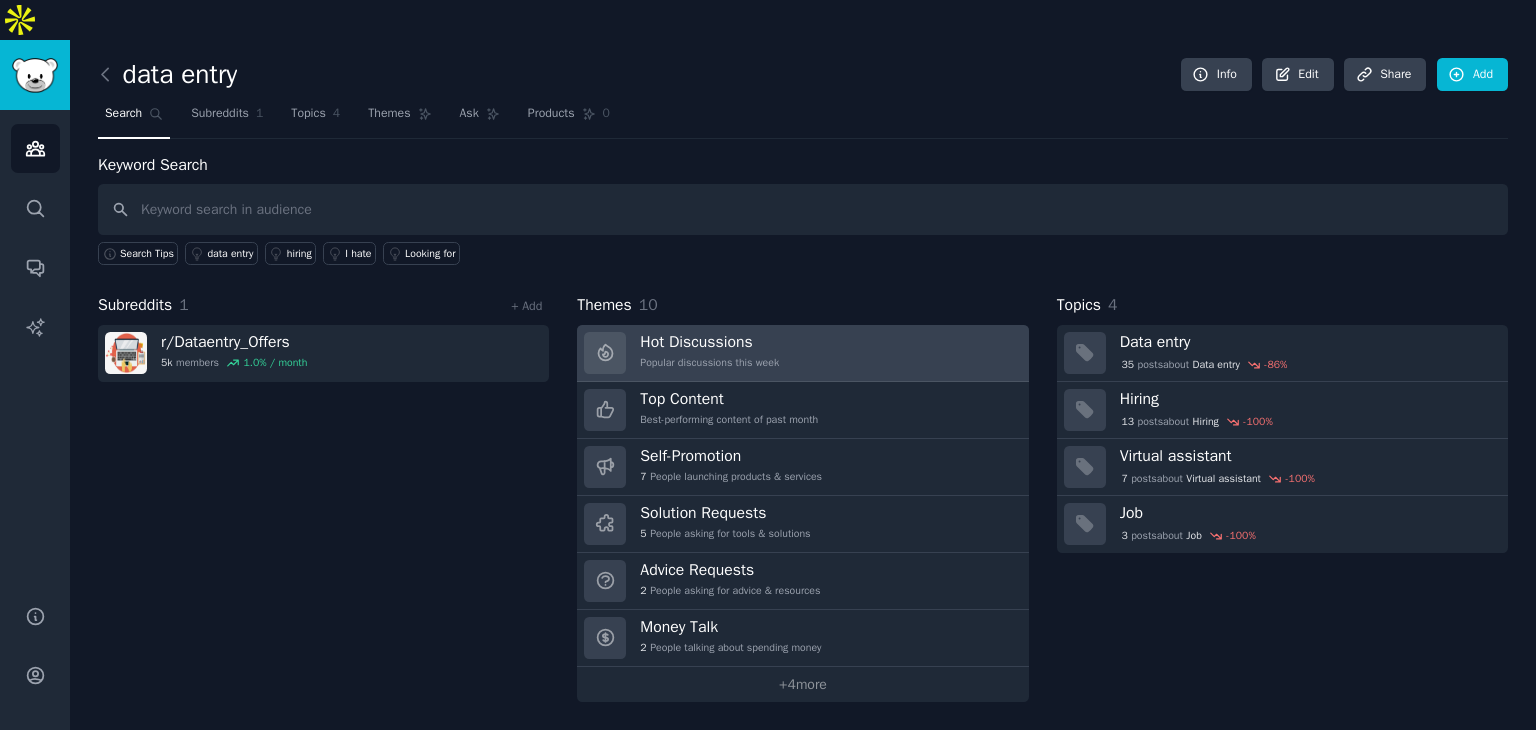 click on "Hot Discussions Popular discussions this week" at bounding box center [802, 353] 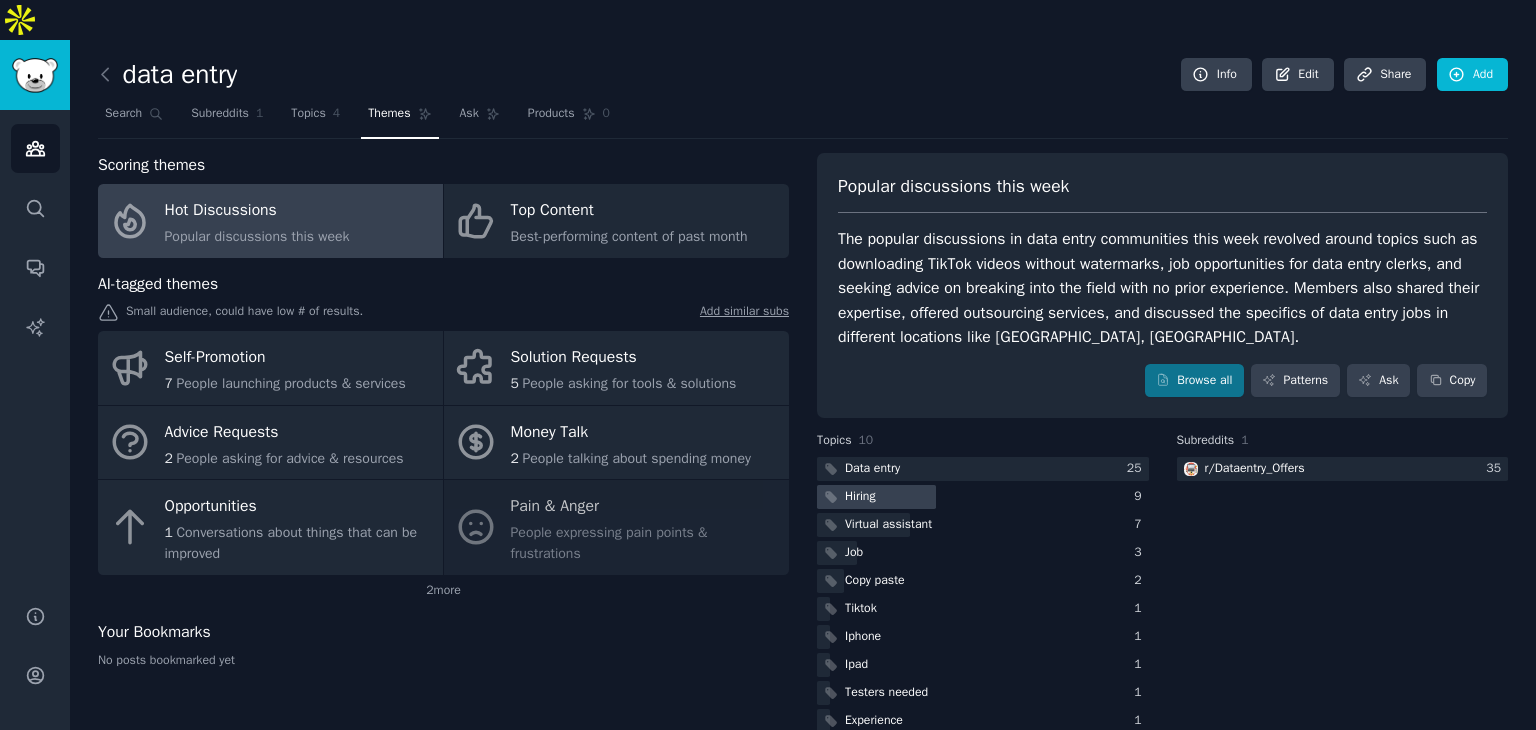 click at bounding box center [876, 497] 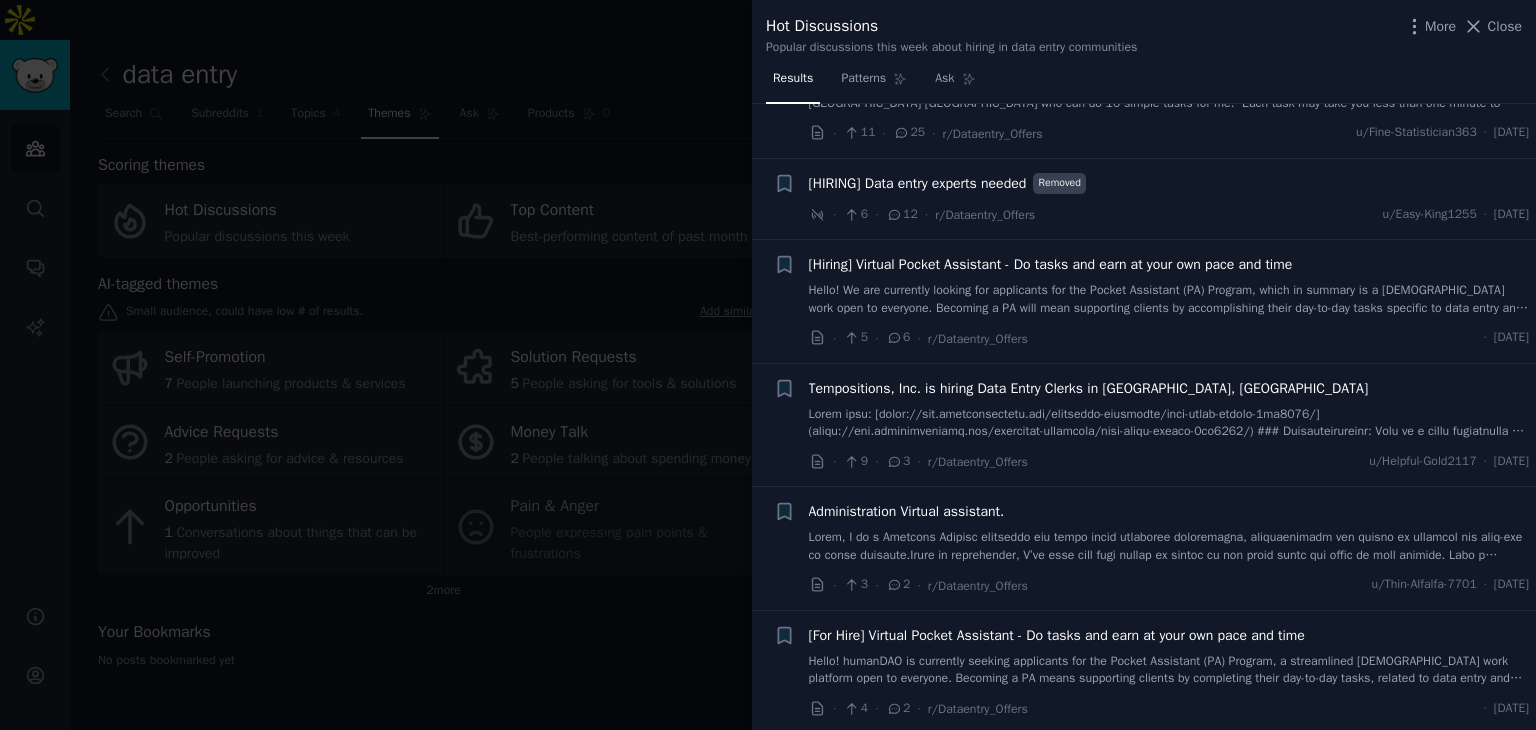 scroll, scrollTop: 0, scrollLeft: 0, axis: both 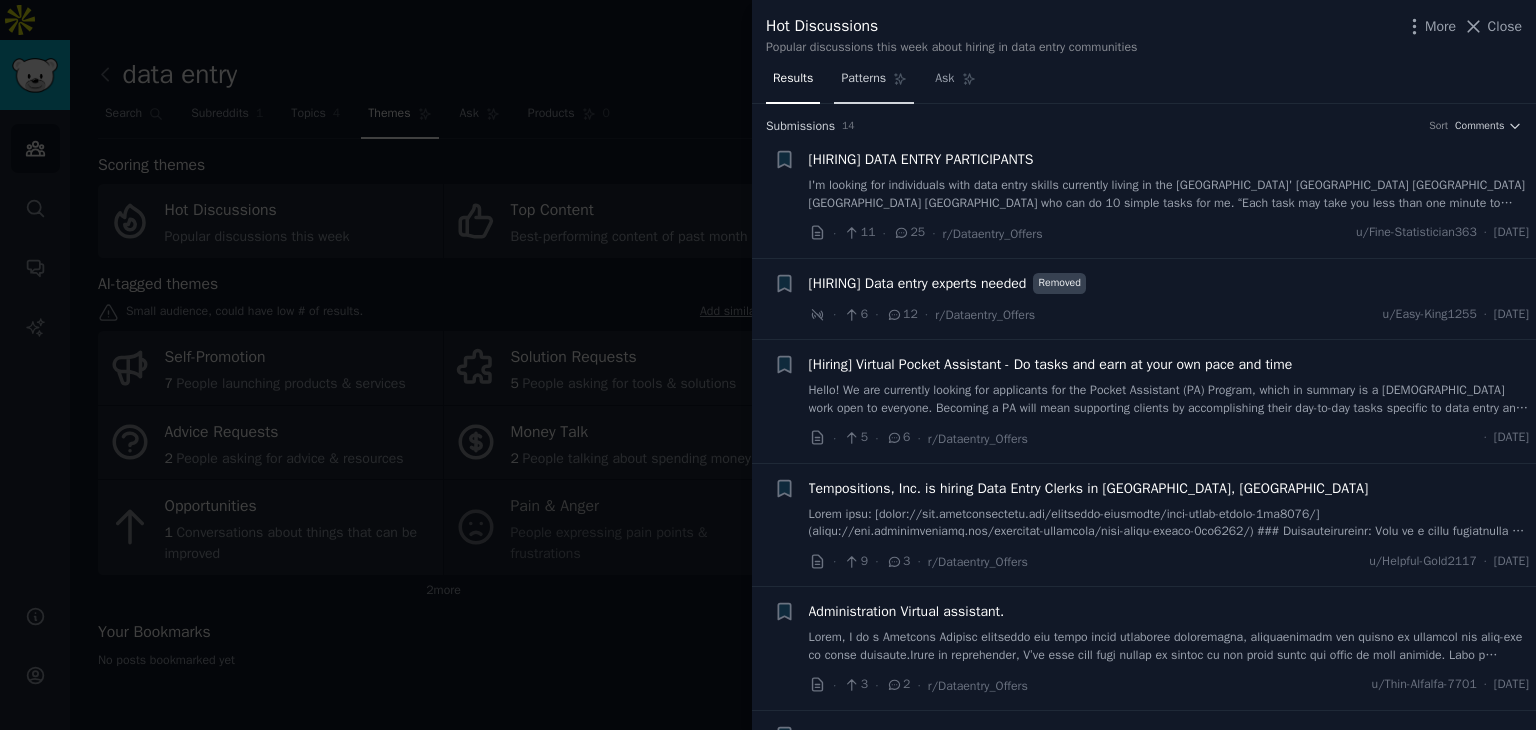click on "Patterns" at bounding box center [863, 79] 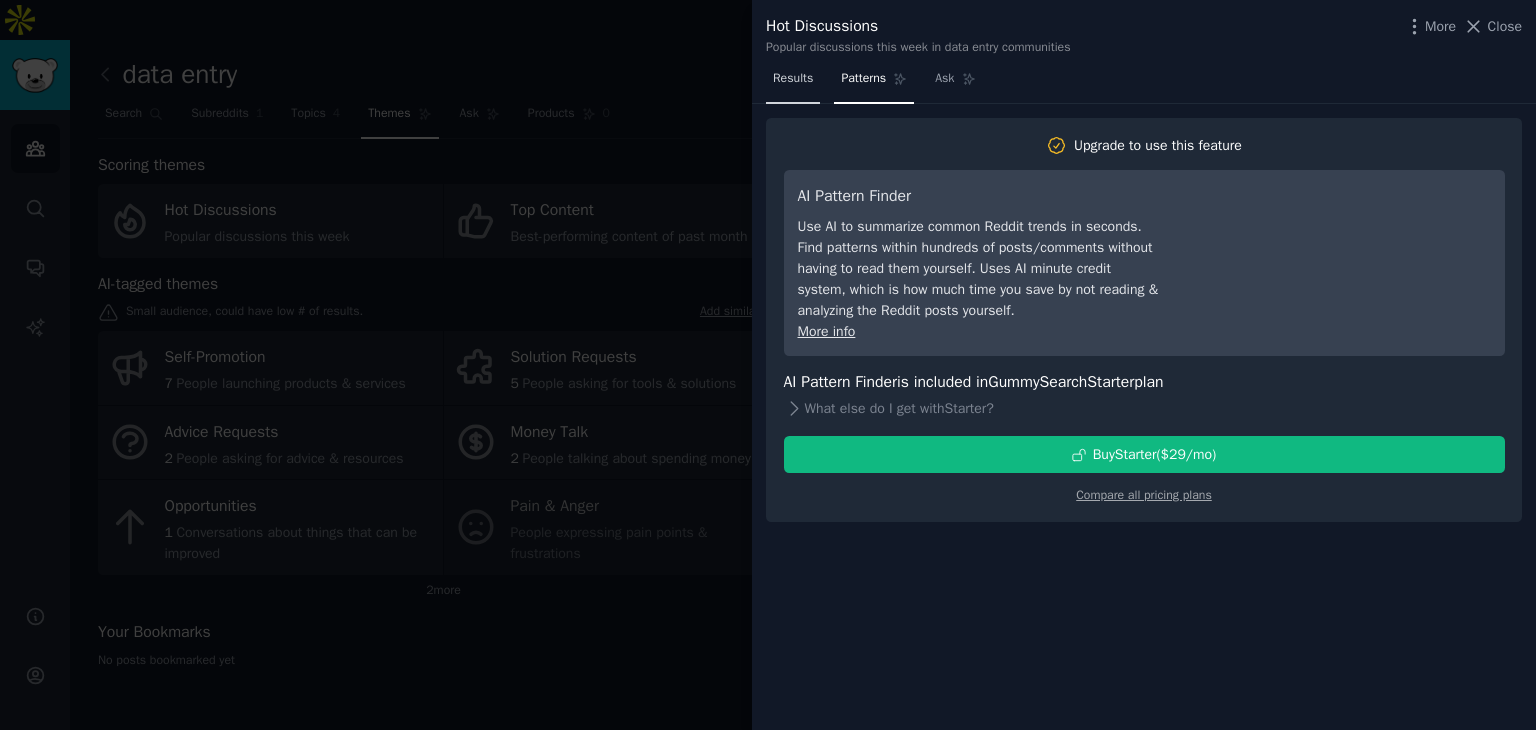 click on "Results" at bounding box center [793, 79] 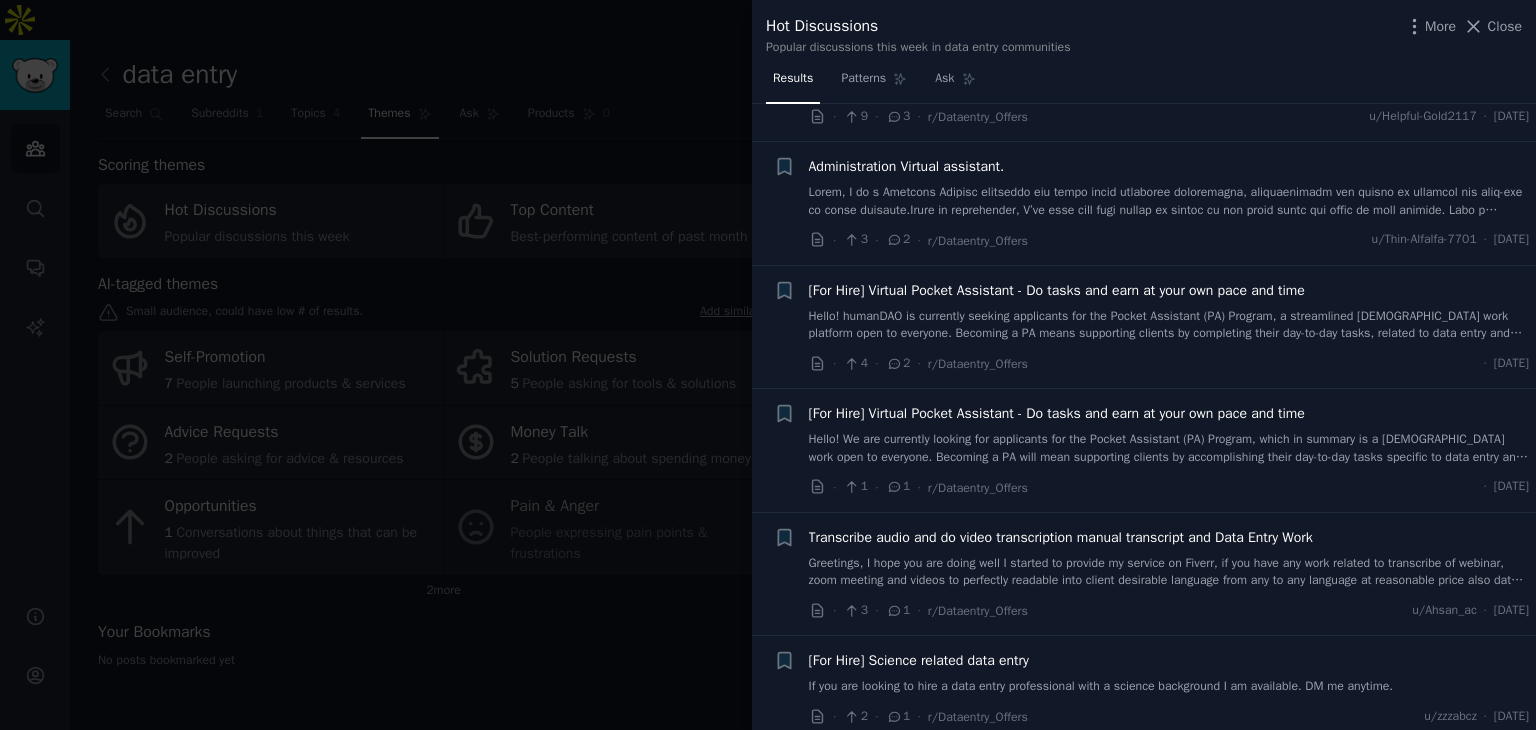 scroll, scrollTop: 500, scrollLeft: 0, axis: vertical 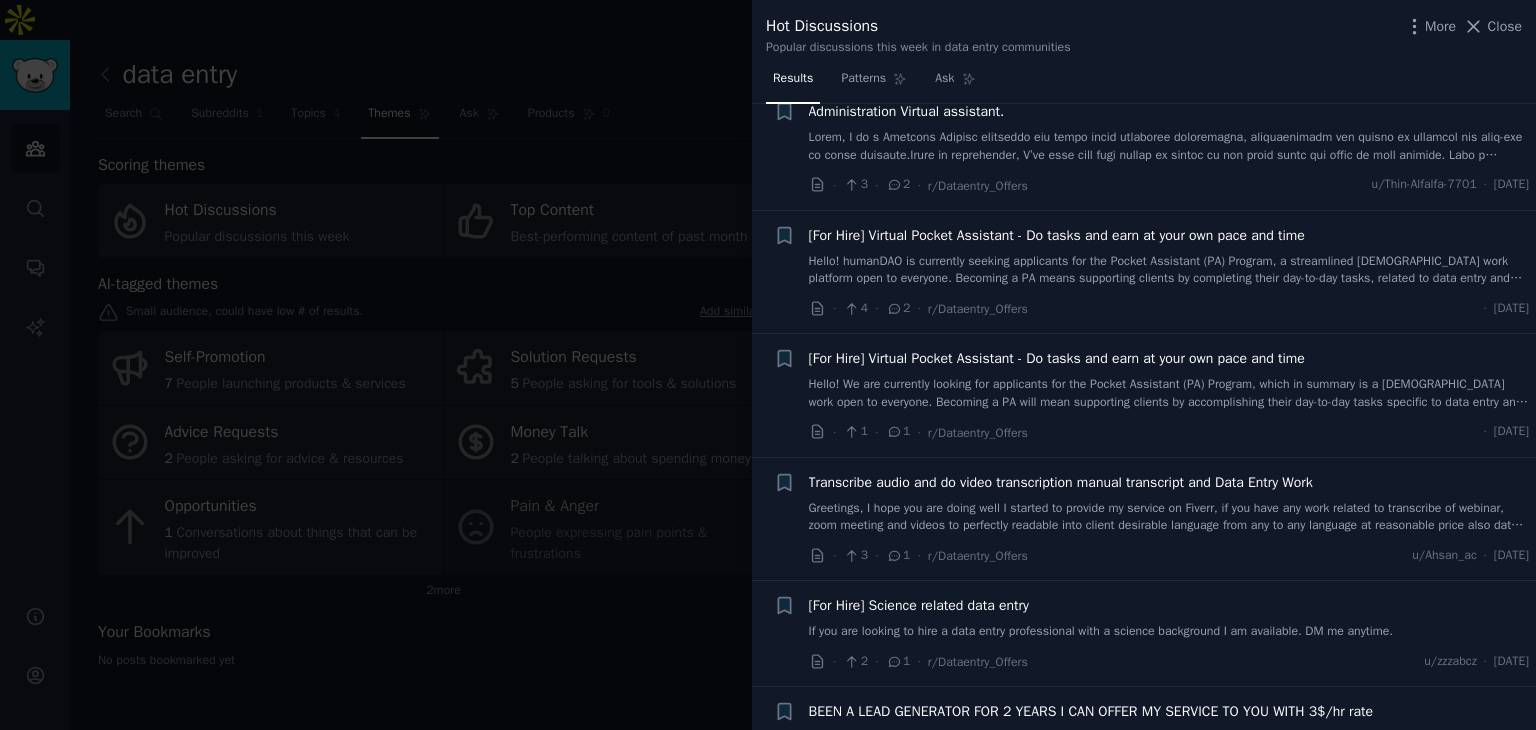 click at bounding box center (768, 365) 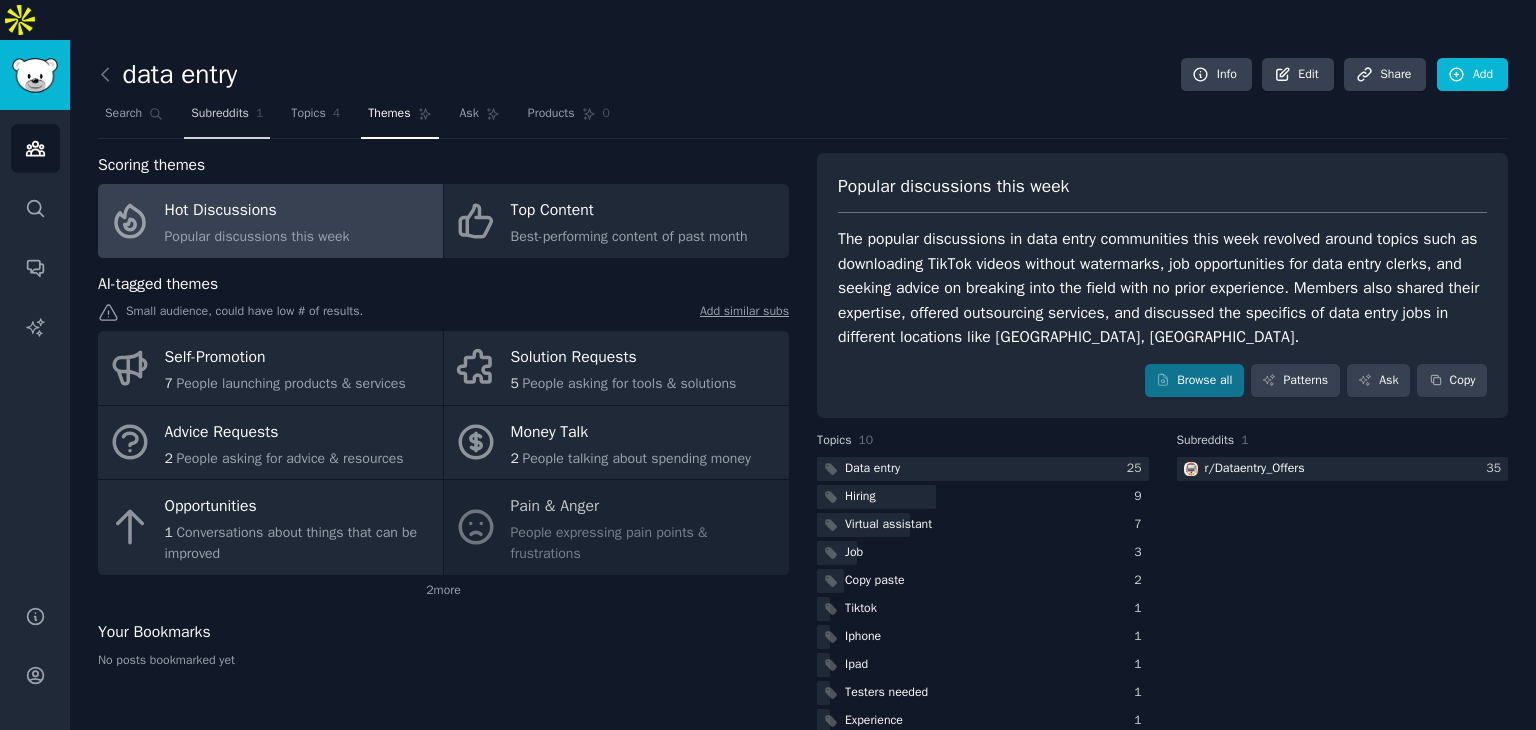 click on "Subreddits" at bounding box center (220, 114) 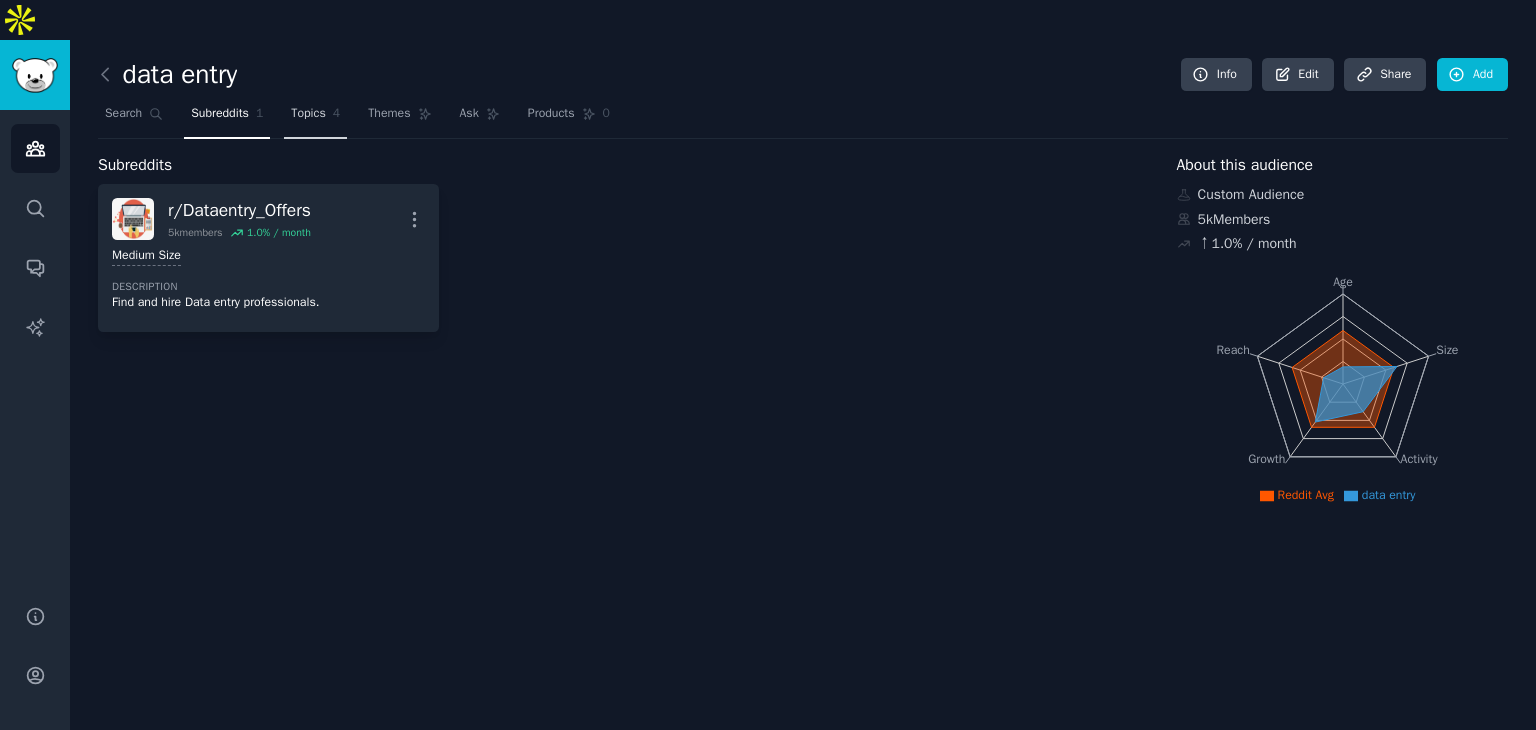 click on "Topics 4" at bounding box center (315, 118) 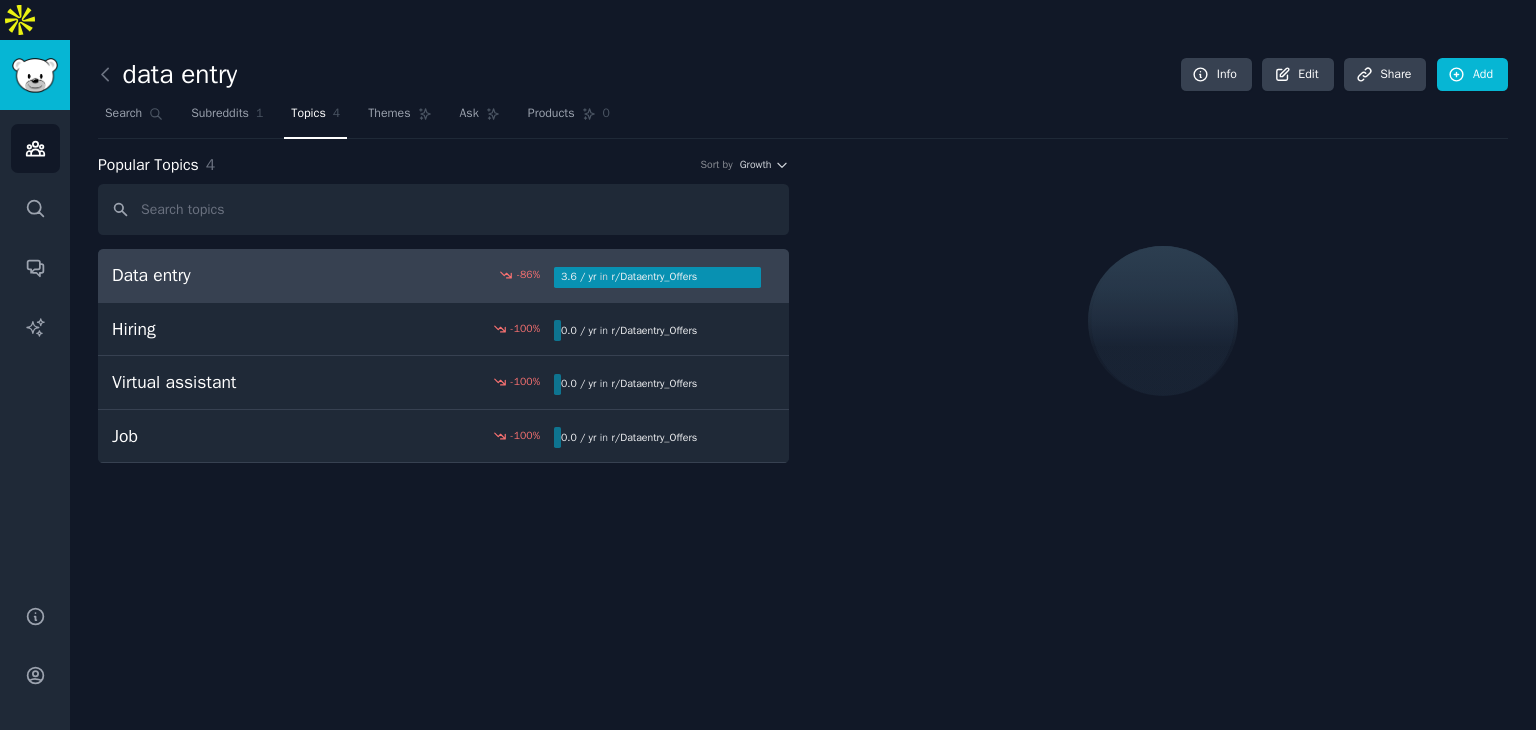click on "3.6 / yr  in    r/ Dataentry_Offers" at bounding box center [629, 277] 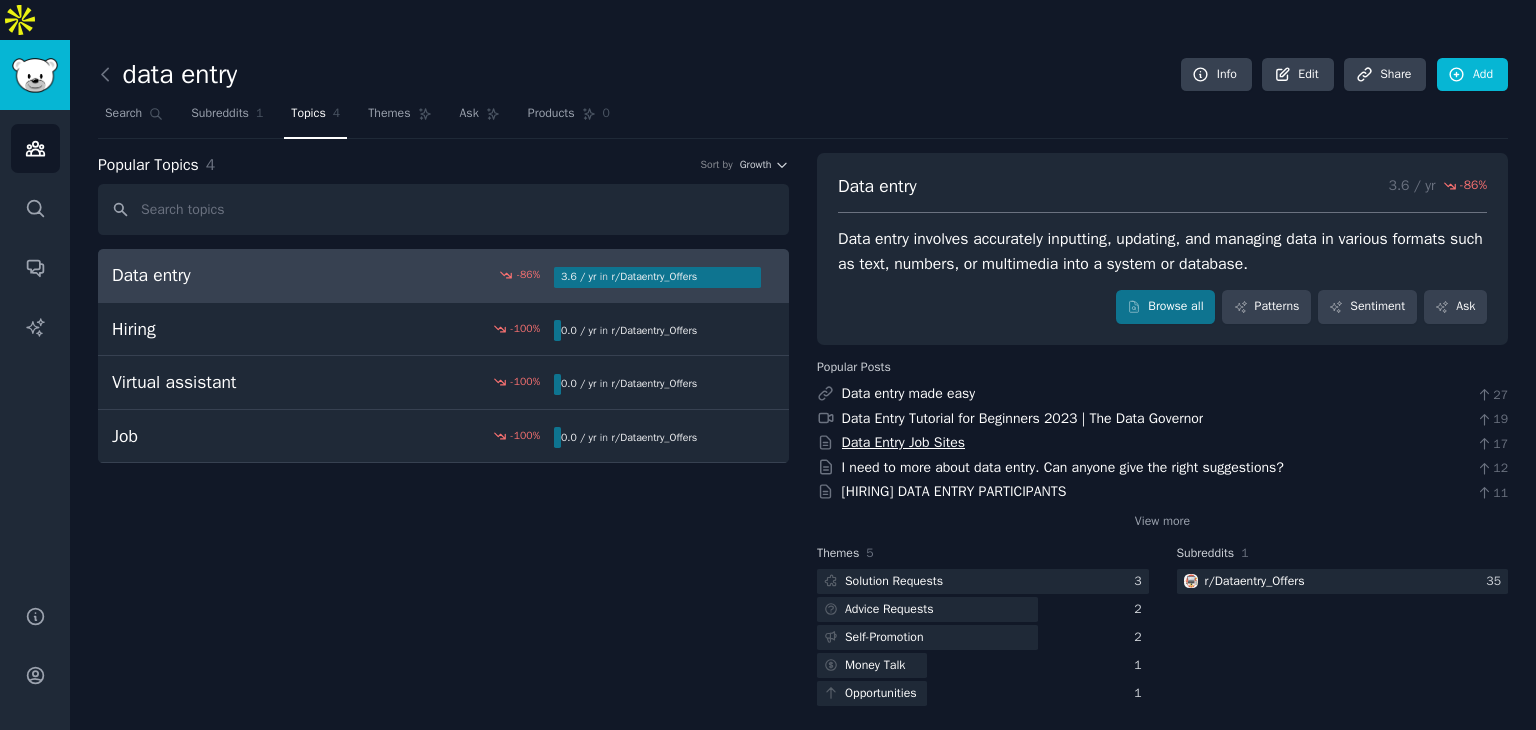 click on "Data Entry Job Sites" at bounding box center [904, 442] 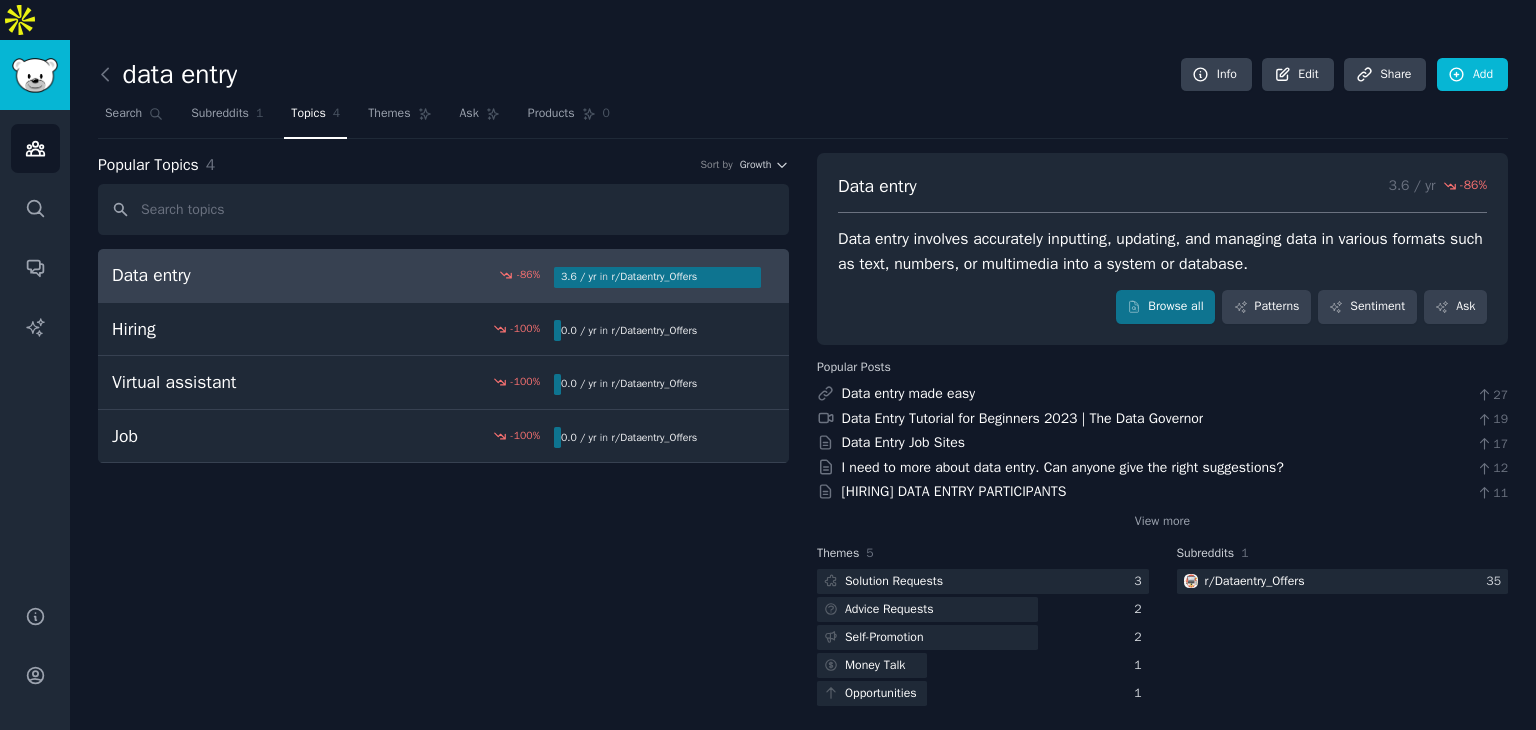 click on "Search Subreddits 1 Topics 4 Themes Ask Products 0" at bounding box center (803, 118) 